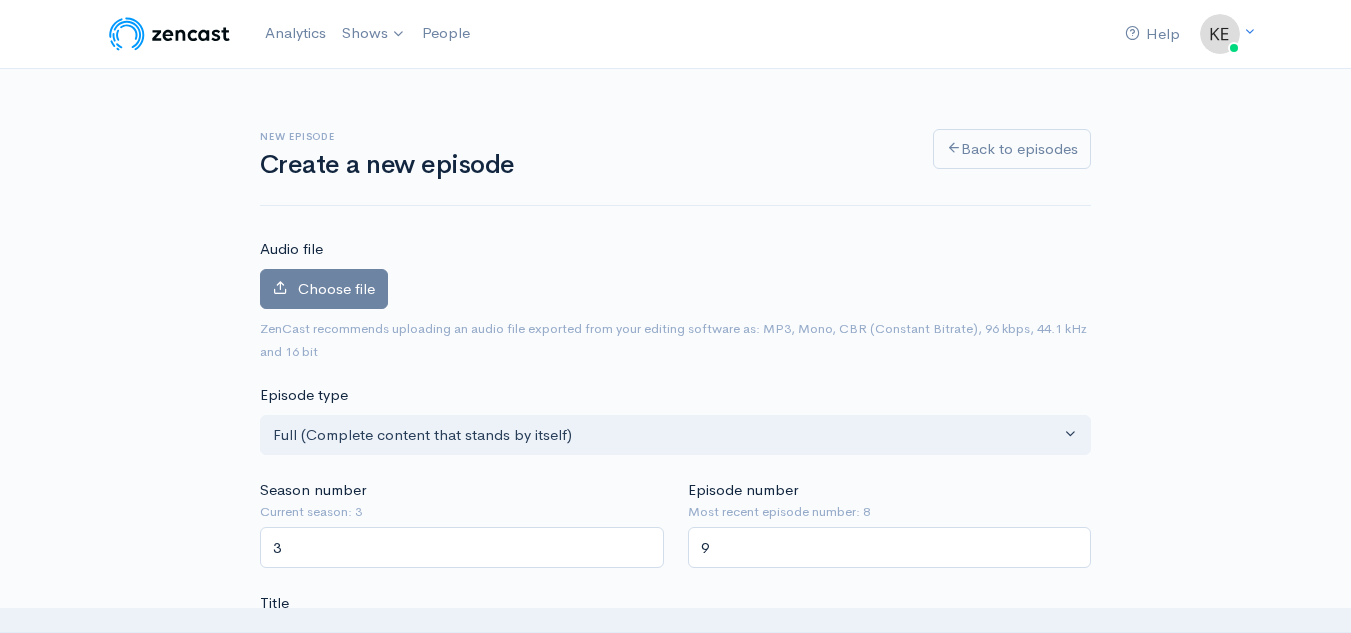 scroll, scrollTop: 98, scrollLeft: 0, axis: vertical 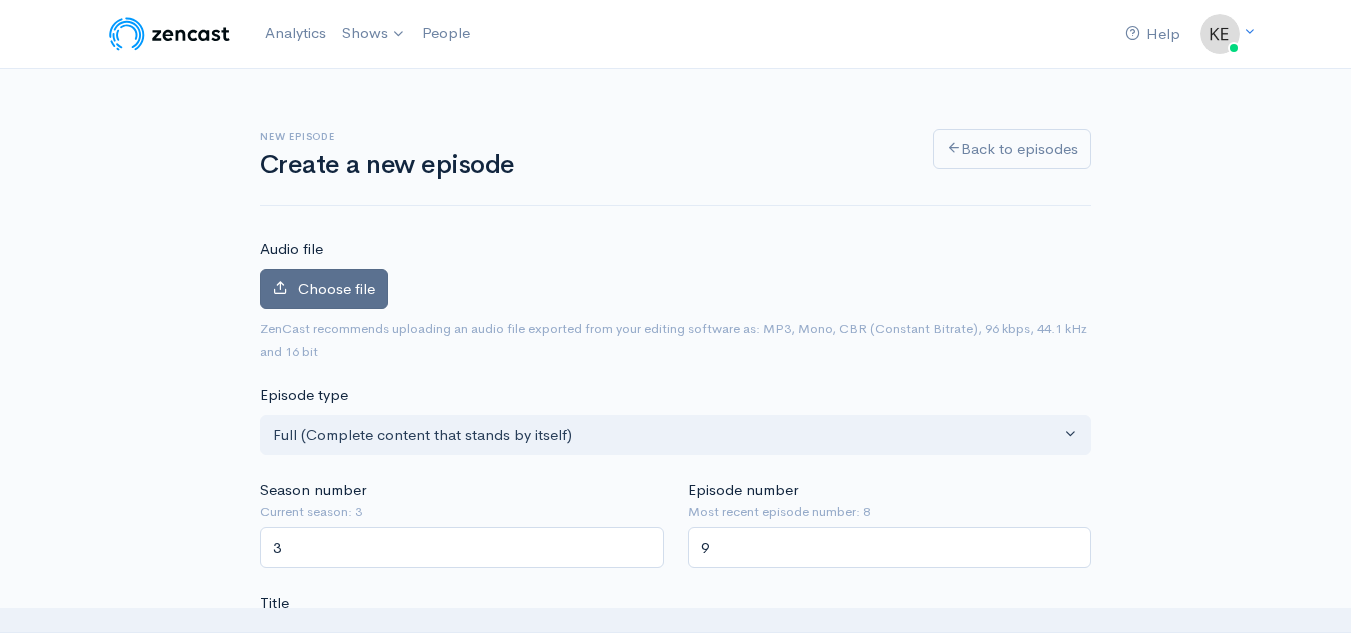 click on "Choose file" at bounding box center [324, 289] 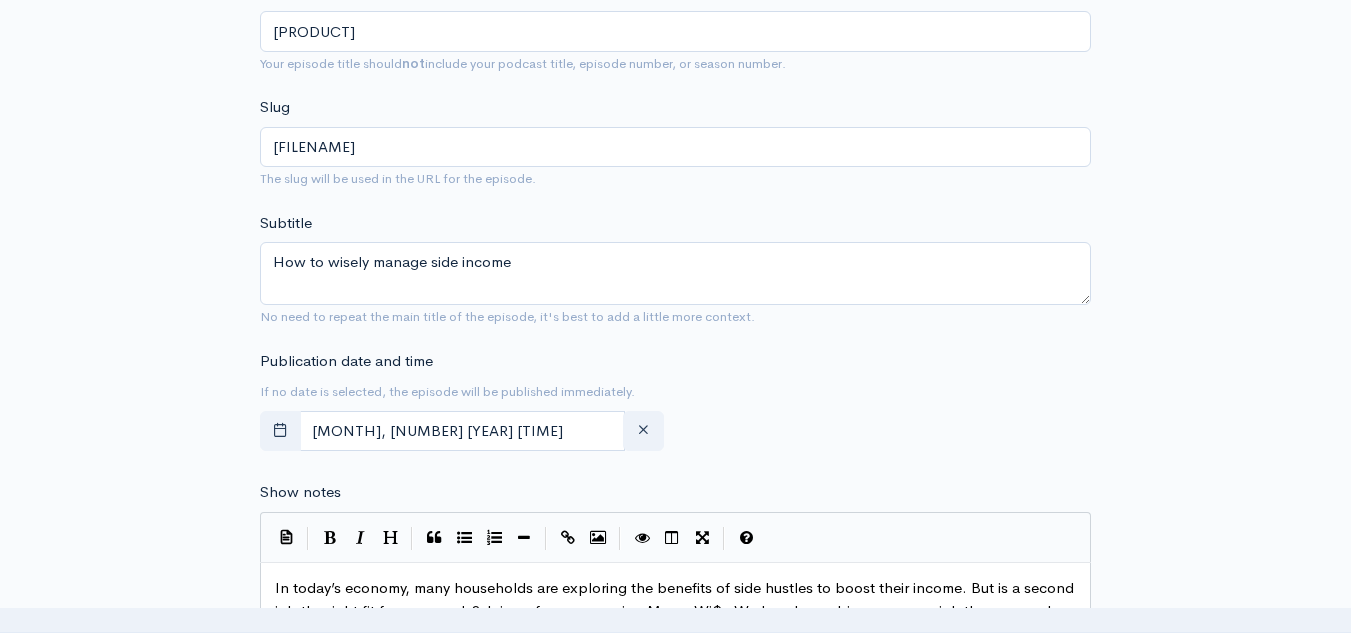 scroll, scrollTop: 600, scrollLeft: 0, axis: vertical 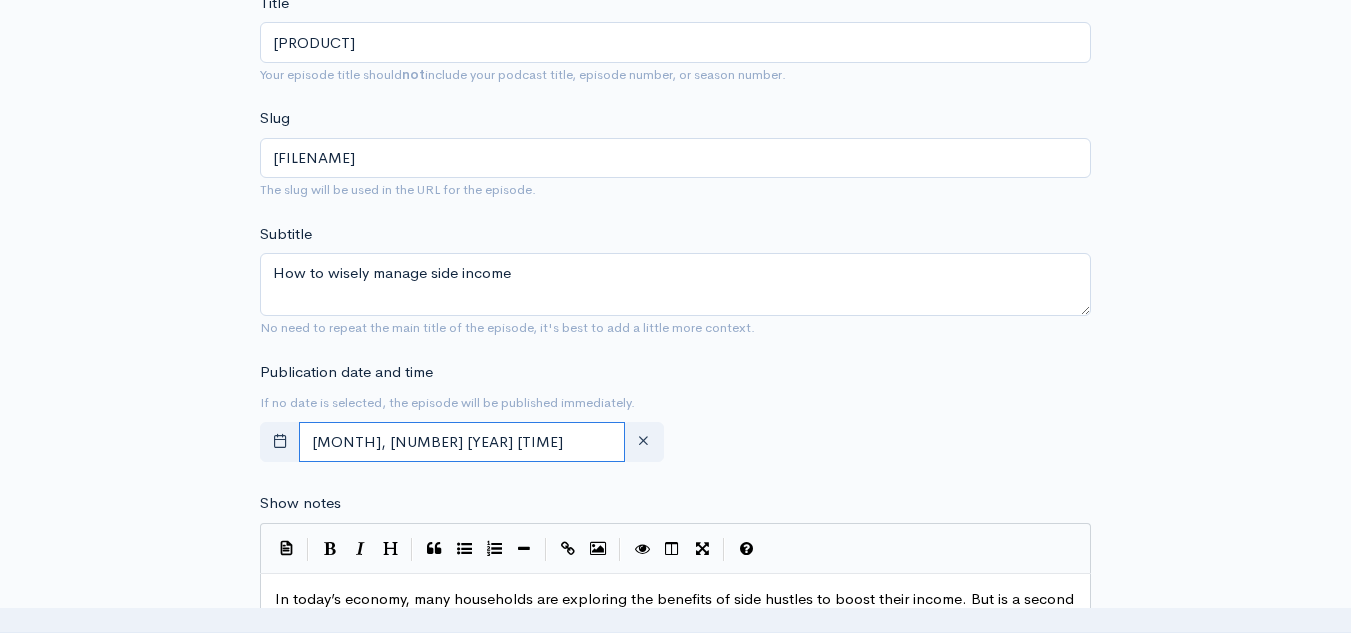 click on "[MONTH], [NUMBER] [YEAR] [TIME]" at bounding box center (462, 442) 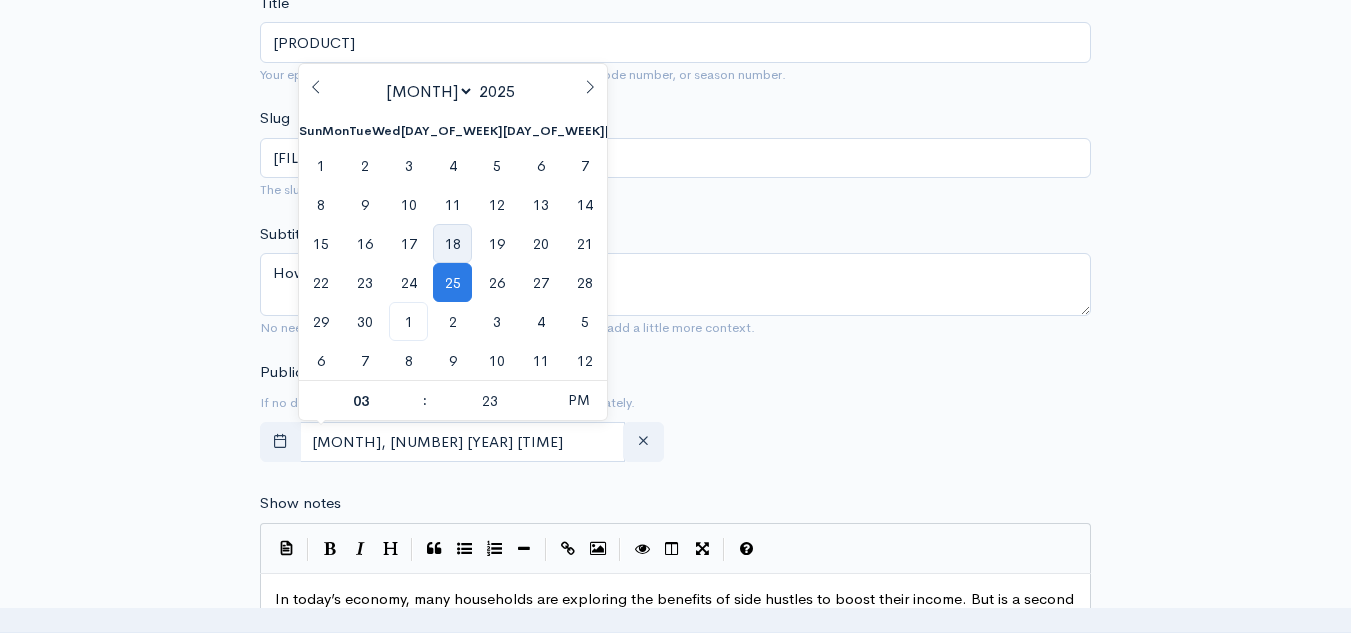 click on "18" at bounding box center (452, 243) 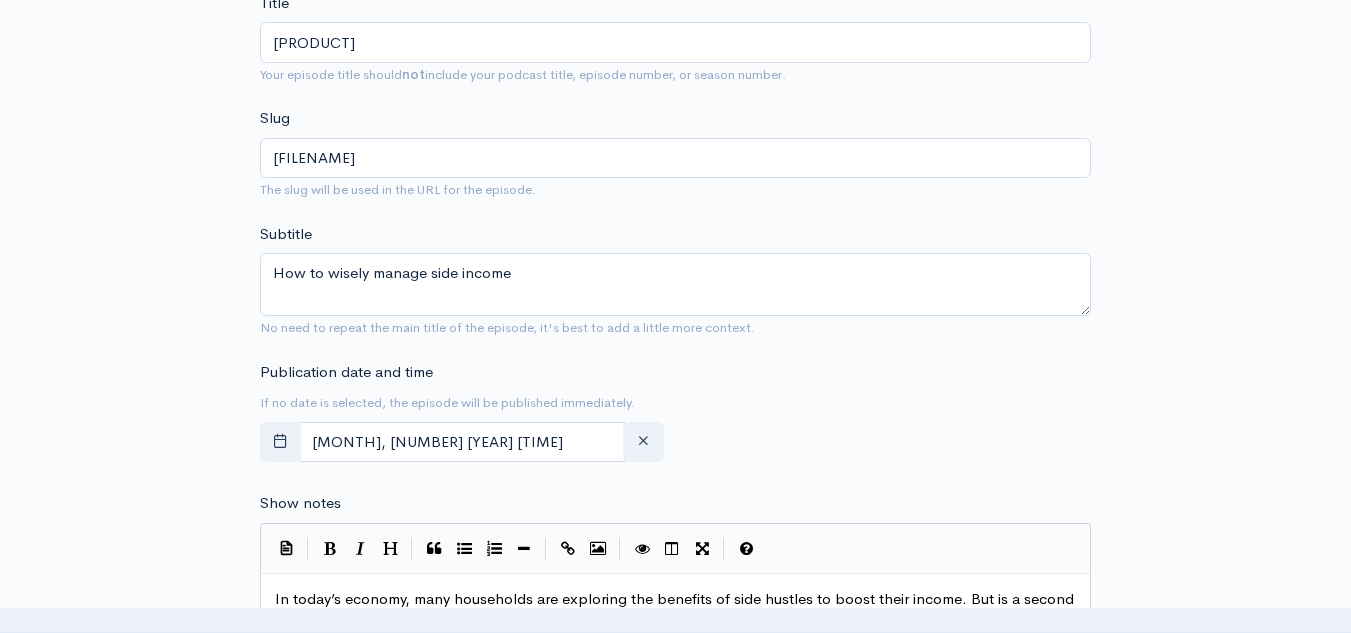 click on "Publication date and time   If no date is selected, the episode will be published immediately.     [MONTH], [NUMBER] [YEAR] [TIME]" at bounding box center (675, 416) 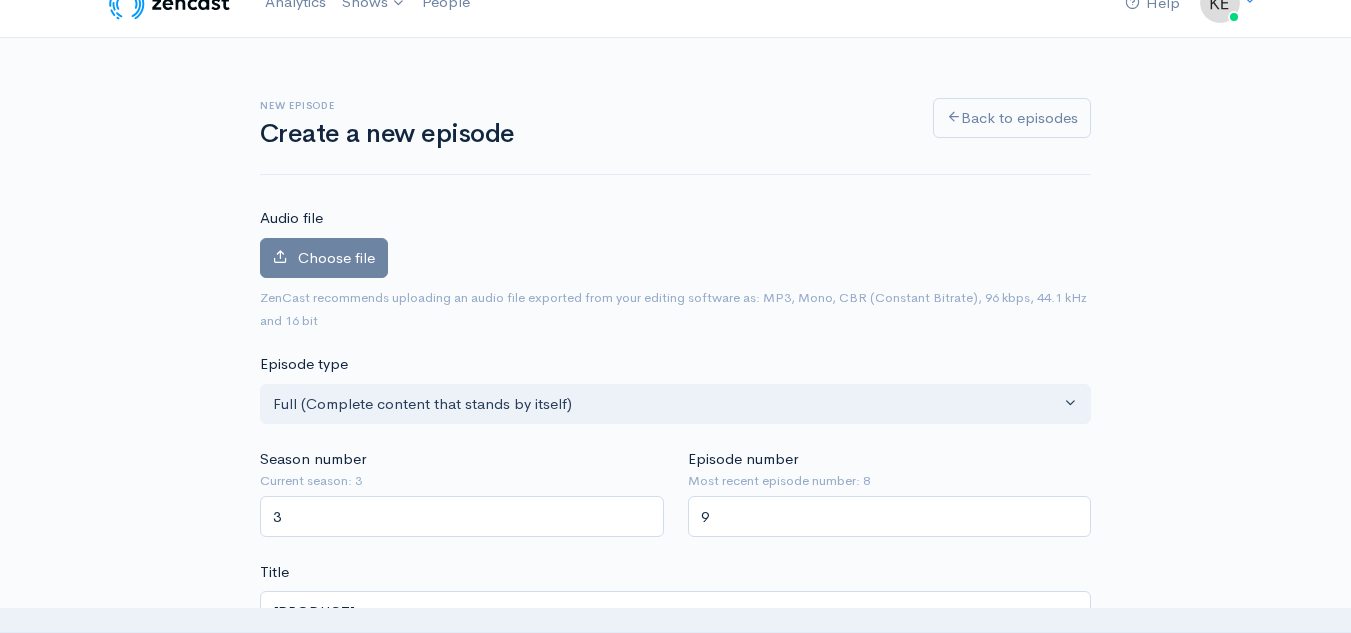 scroll, scrollTop: 0, scrollLeft: 0, axis: both 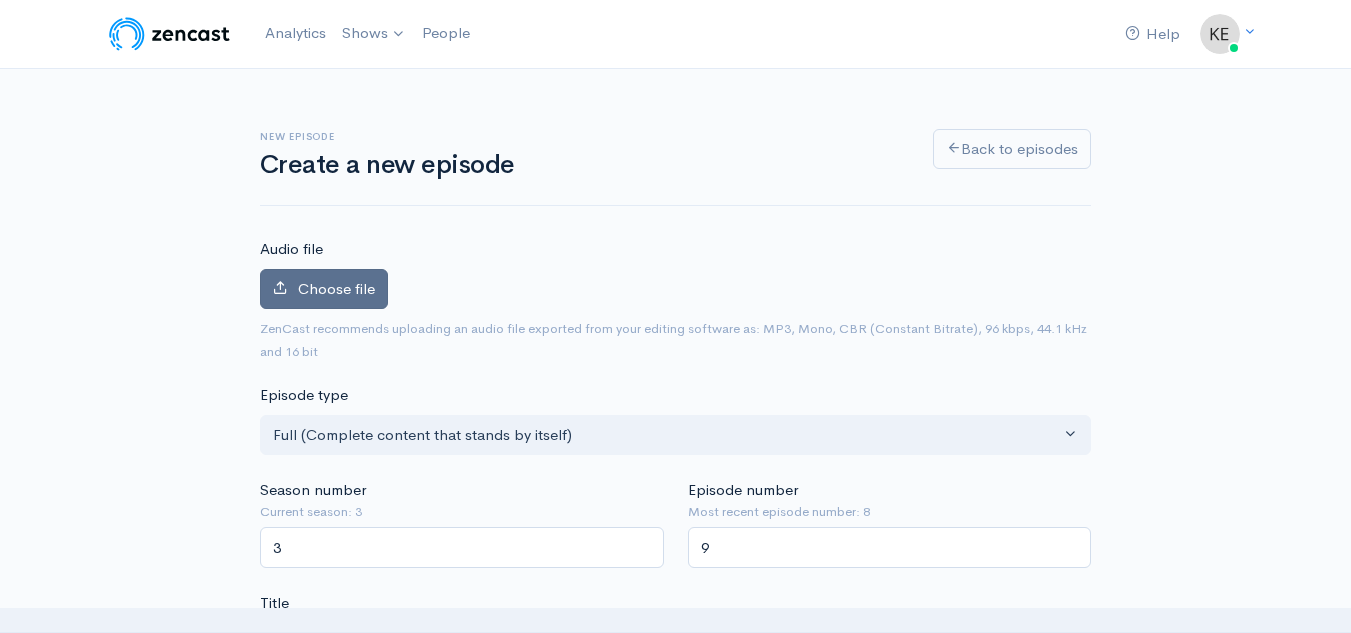 click on "Choose file" at bounding box center (336, 288) 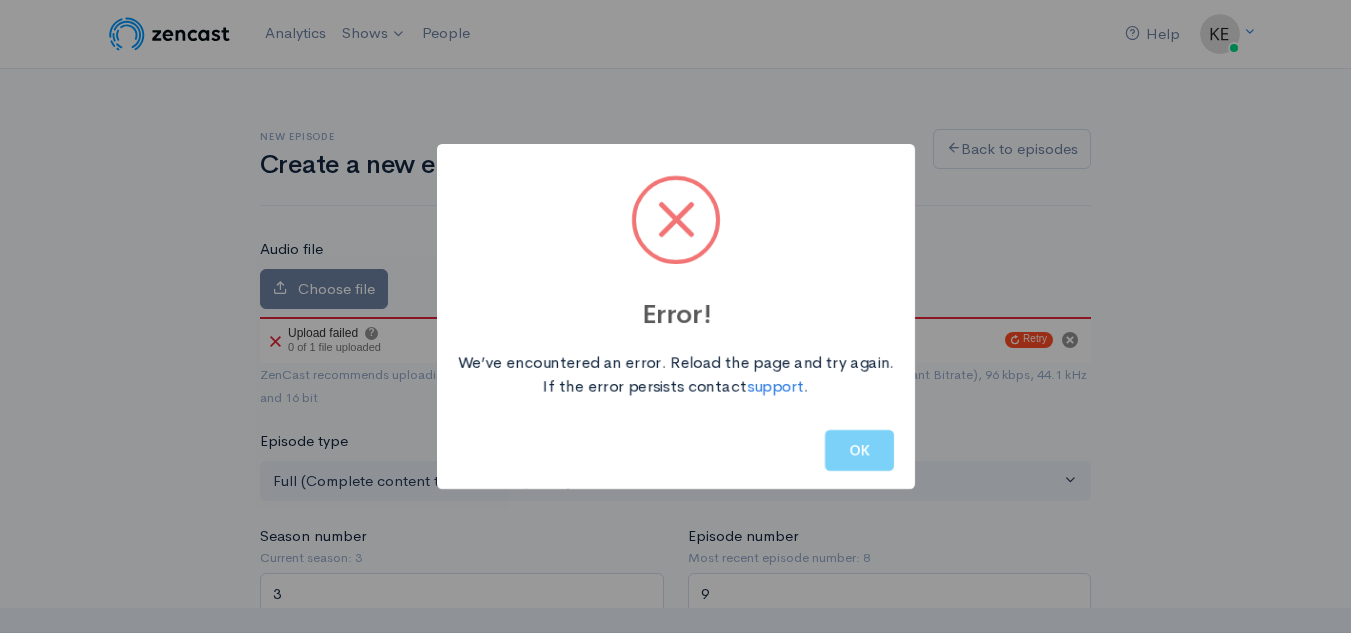 click on "OK" at bounding box center (859, 450) 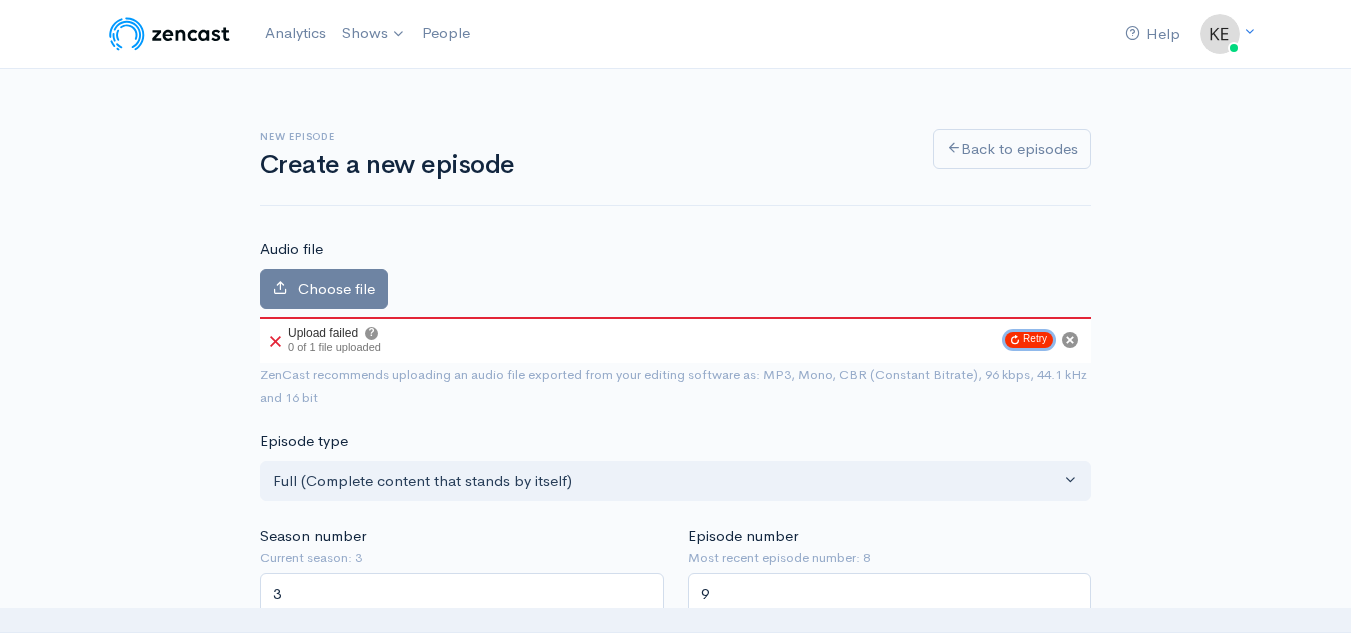 click at bounding box center (1015, 340) 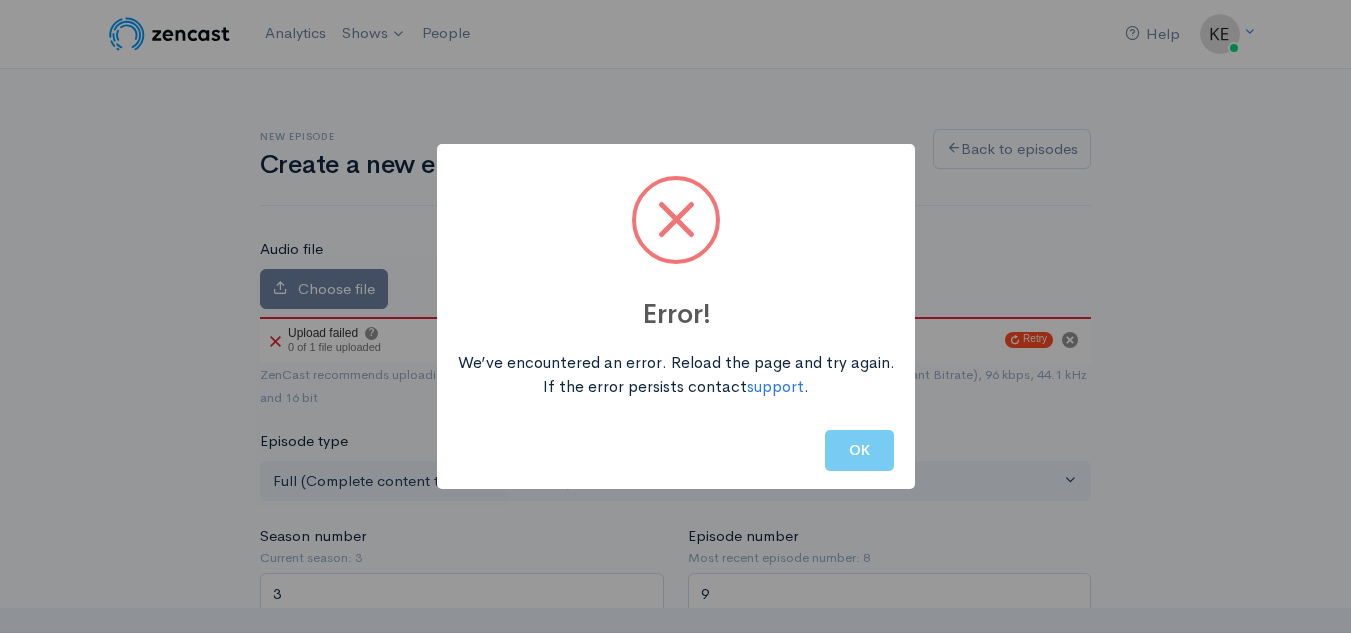 click on "OK" at bounding box center [859, 450] 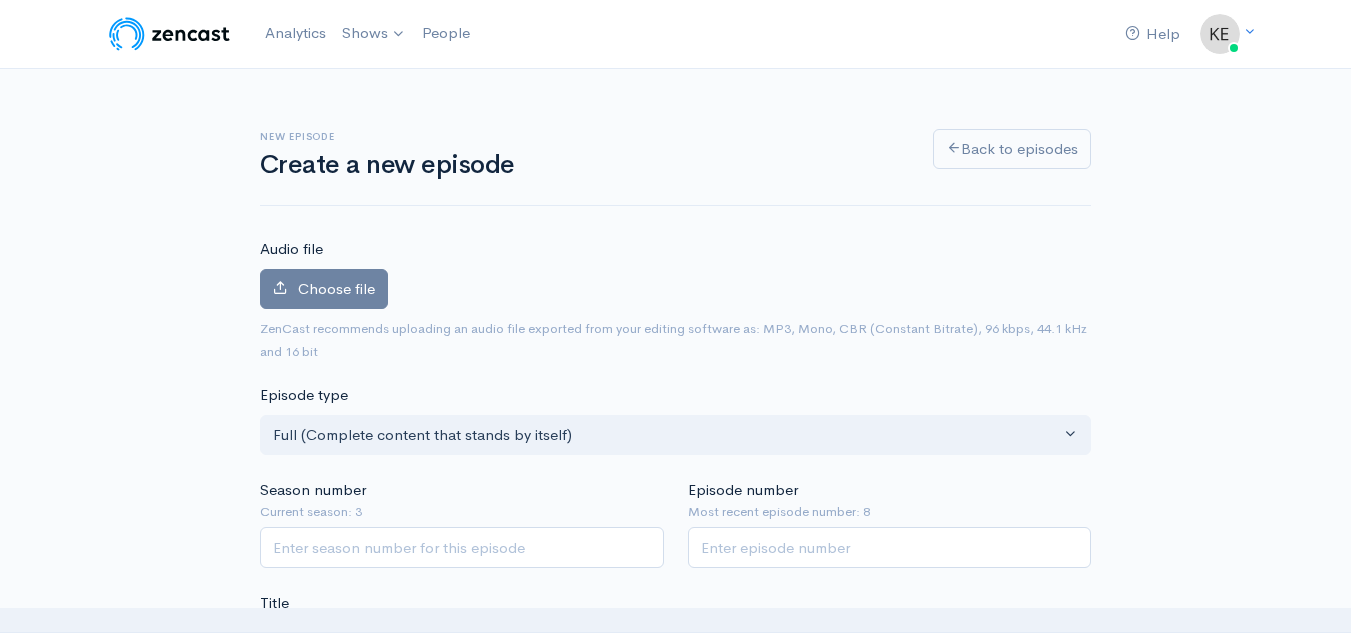 scroll, scrollTop: 0, scrollLeft: 0, axis: both 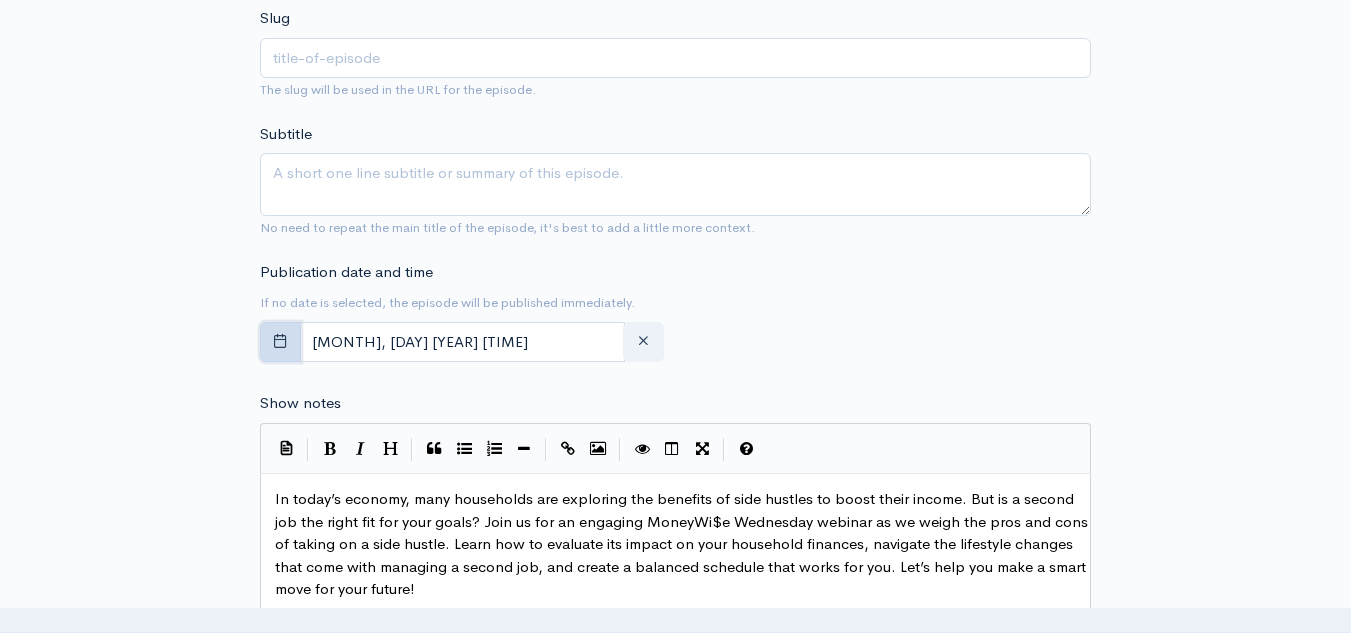 click at bounding box center (280, 342) 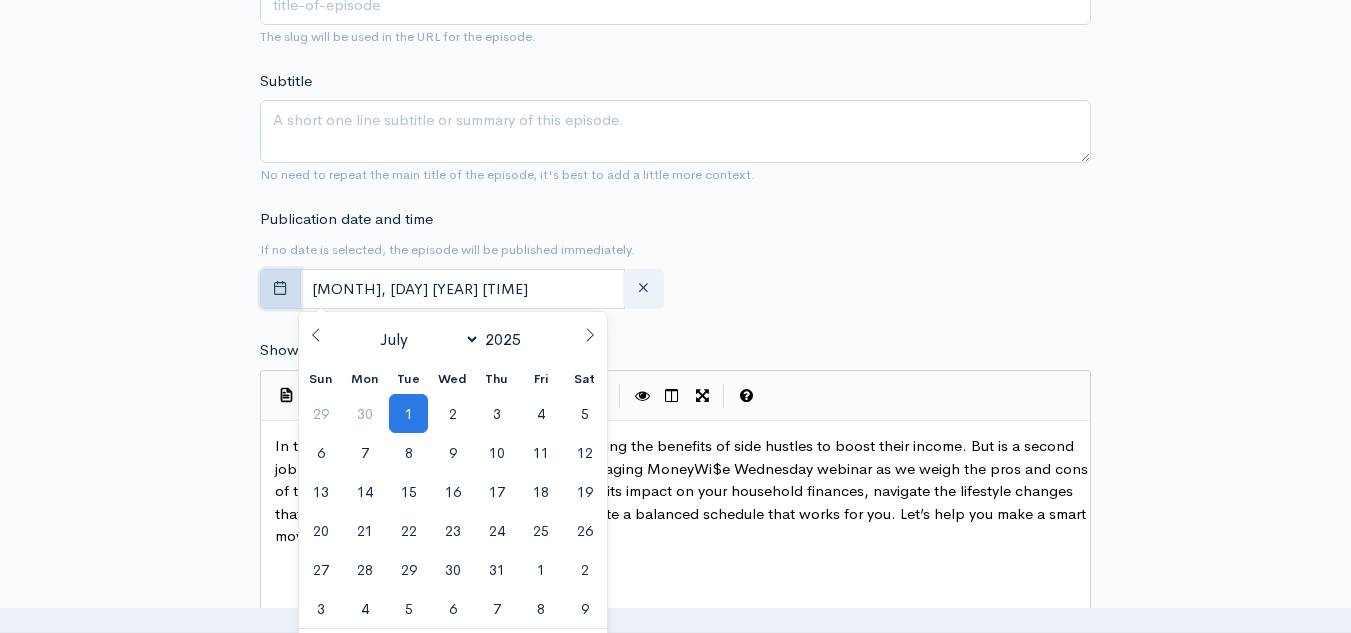 scroll, scrollTop: 800, scrollLeft: 0, axis: vertical 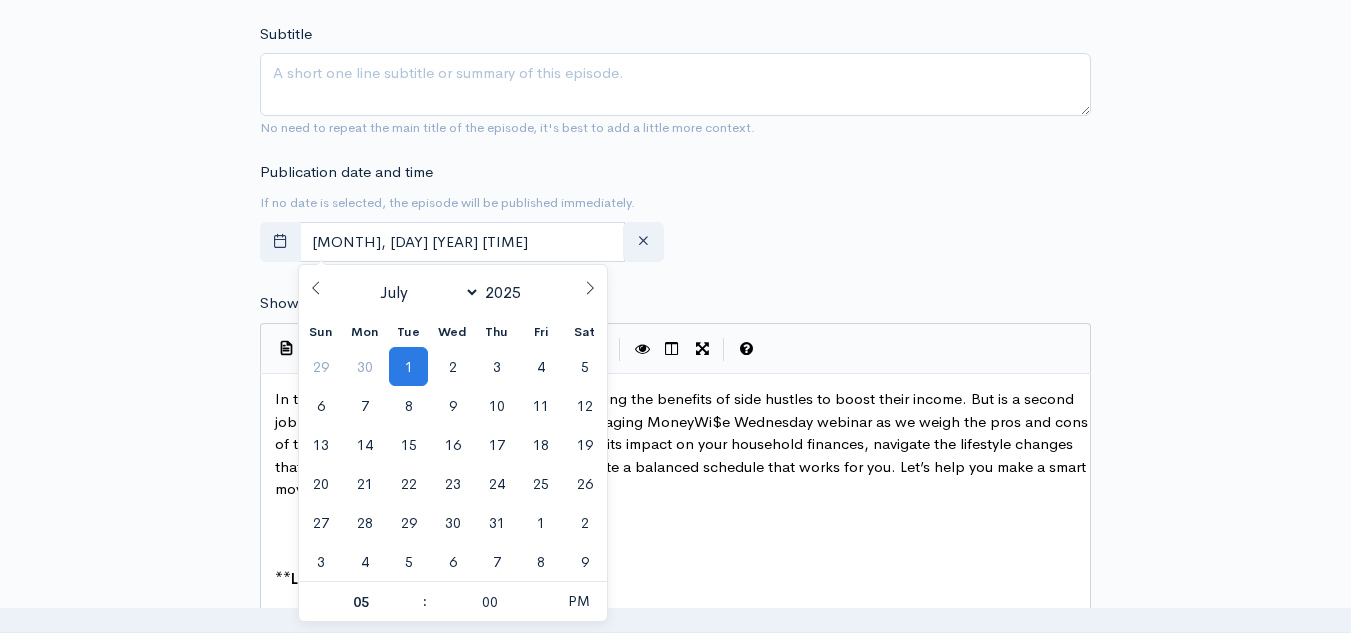 click at bounding box center (316, 282) 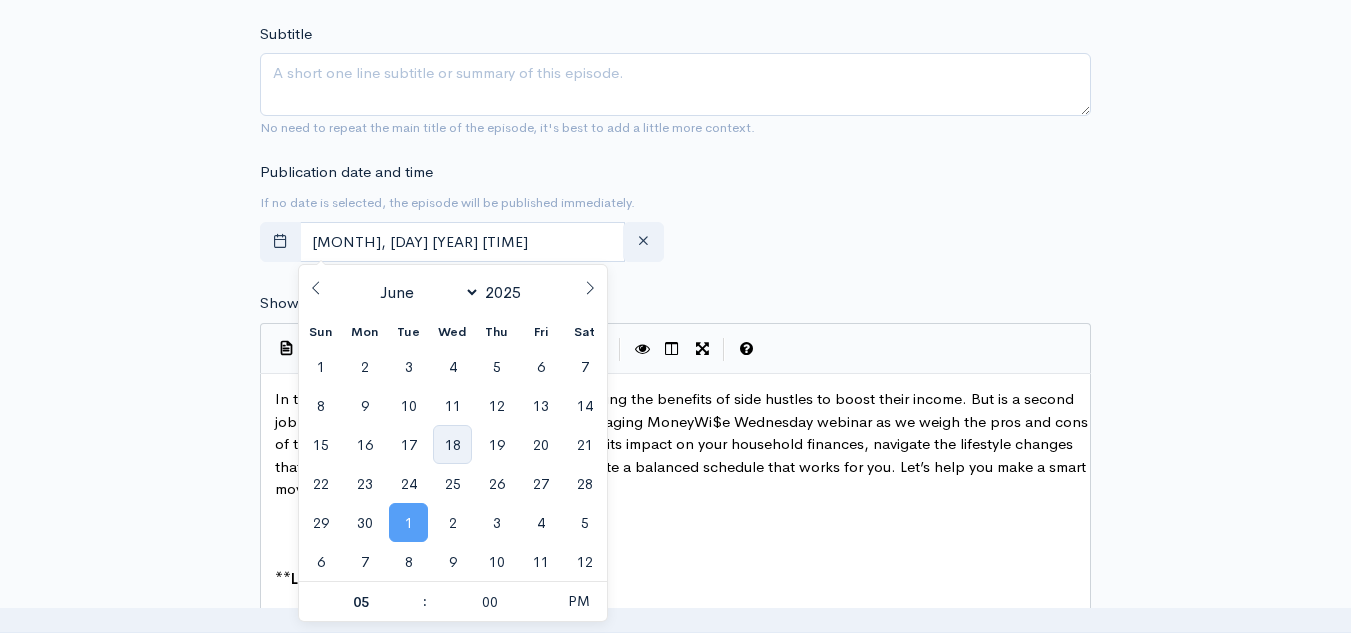 click on "18" at bounding box center [452, 444] 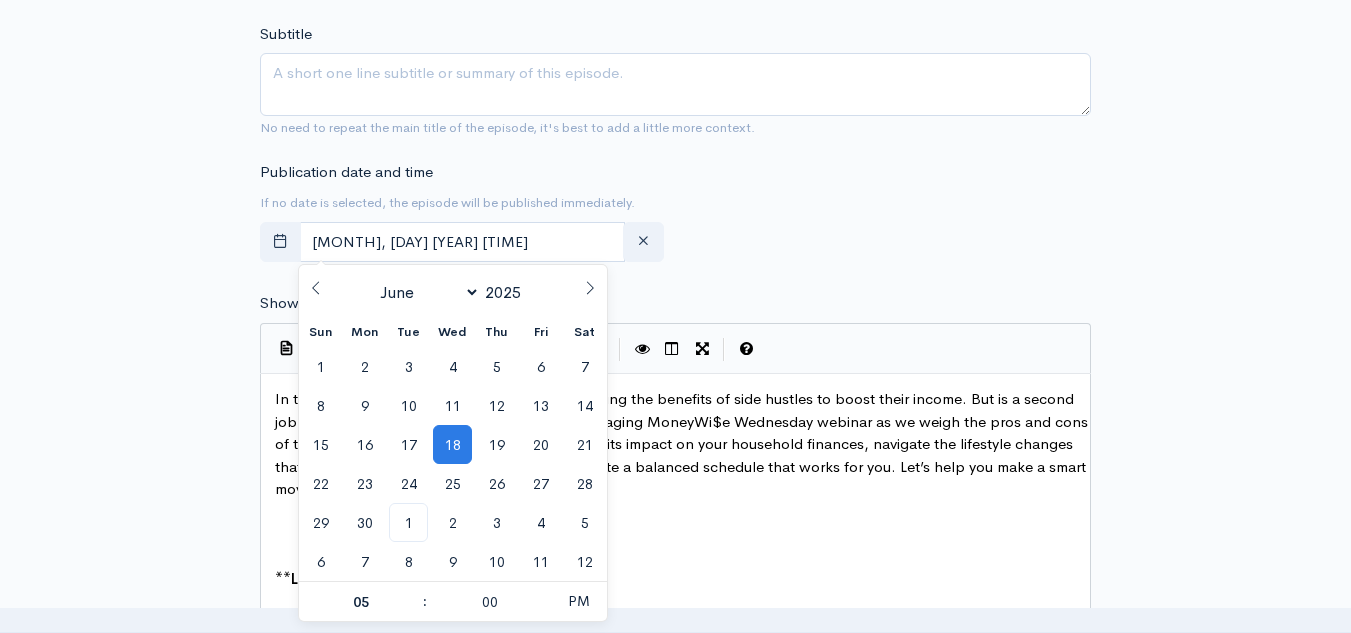 click on "Audio file       Choose file                     0     ZenCast recommends uploading an audio file exported from your editing
software as: MP3, Mono, CBR (Constant Bitrate), 96 kbps, 44.1 kHz and 16 bit   Episode type   Full (Complete content that stands by itself) Trailer (a short, promotional piece of content that represents a preview for a show) Bonus (extra content for a show (for example, behind the scenes information or interviews with the cast) Full (Complete content that stands by itself)     Season number   Current season: 3     Episode number   Most recent episode number: 8     Title     Your episode title should  not  include your podcast
title, episode number, or season number.   Slug     The slug will be used in the URL for the episode.     Subtitle     No need to repeat the main title of the episode, it's best to add a little more context.   Publication date and time   If no date is selected, the episode will be published immediately.     June, 18 2025 17:00       Show notes   |" at bounding box center [675, 495] 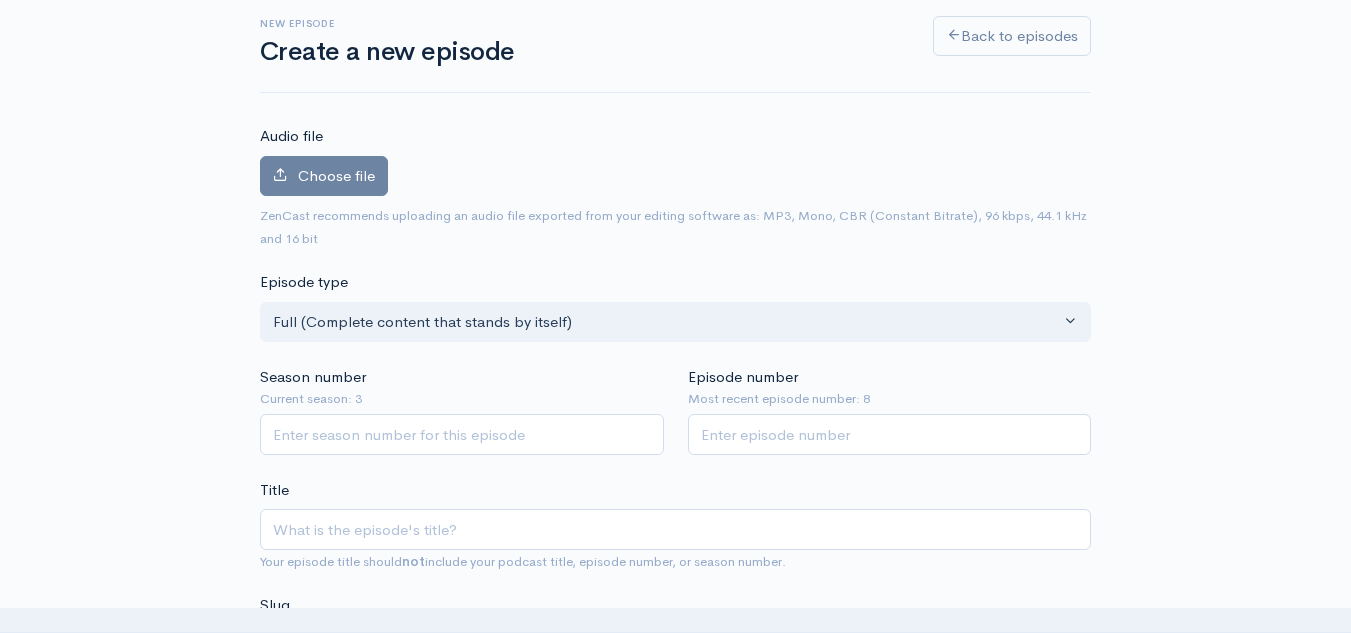 scroll, scrollTop: 0, scrollLeft: 0, axis: both 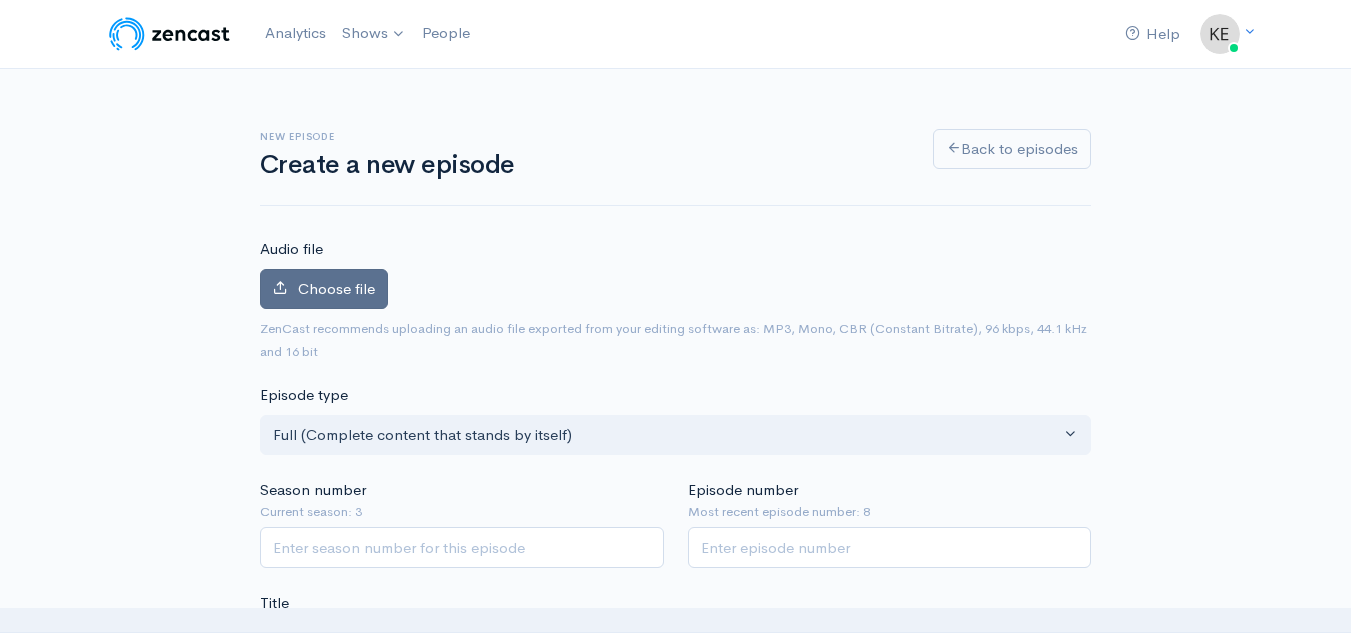 click on "Choose file" at bounding box center (336, 288) 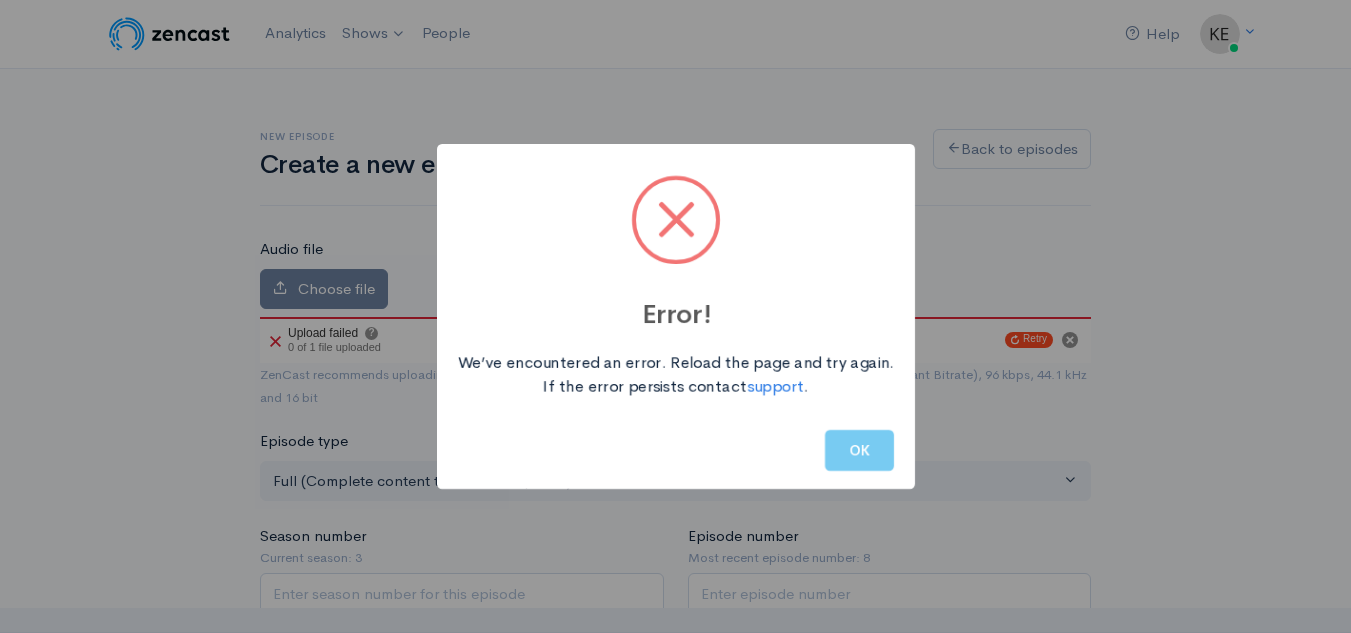 click on "OK" at bounding box center (859, 450) 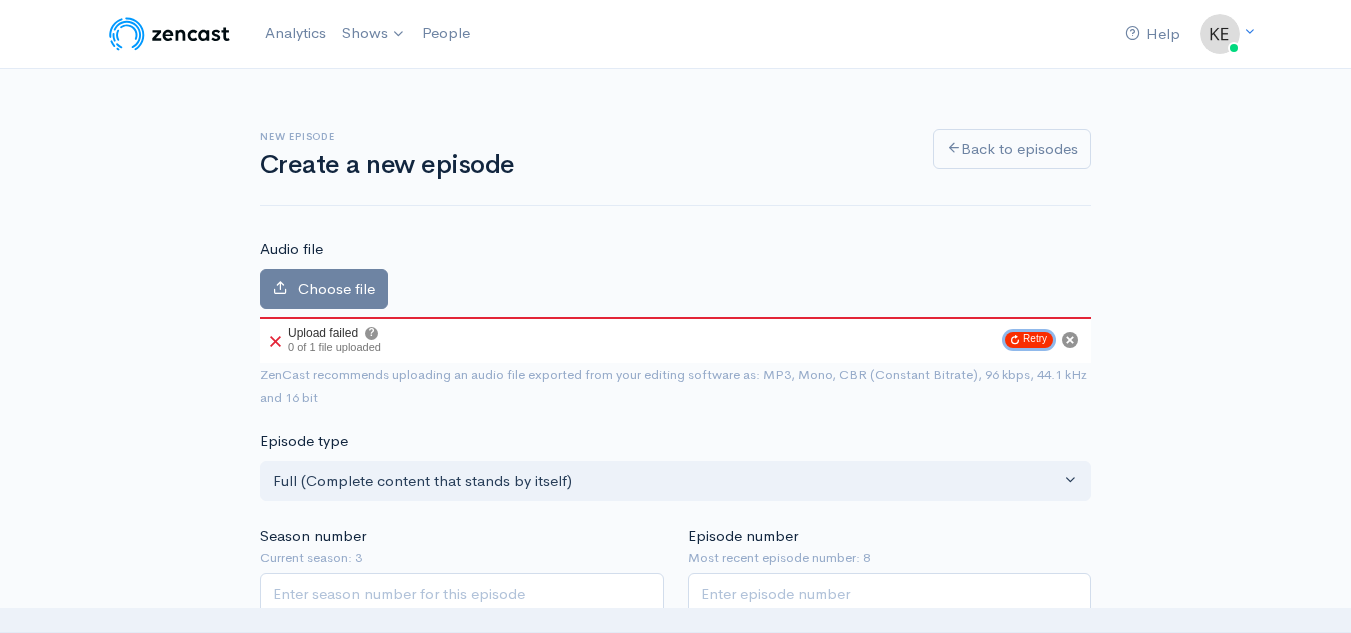 click on "Retry" at bounding box center [1029, 340] 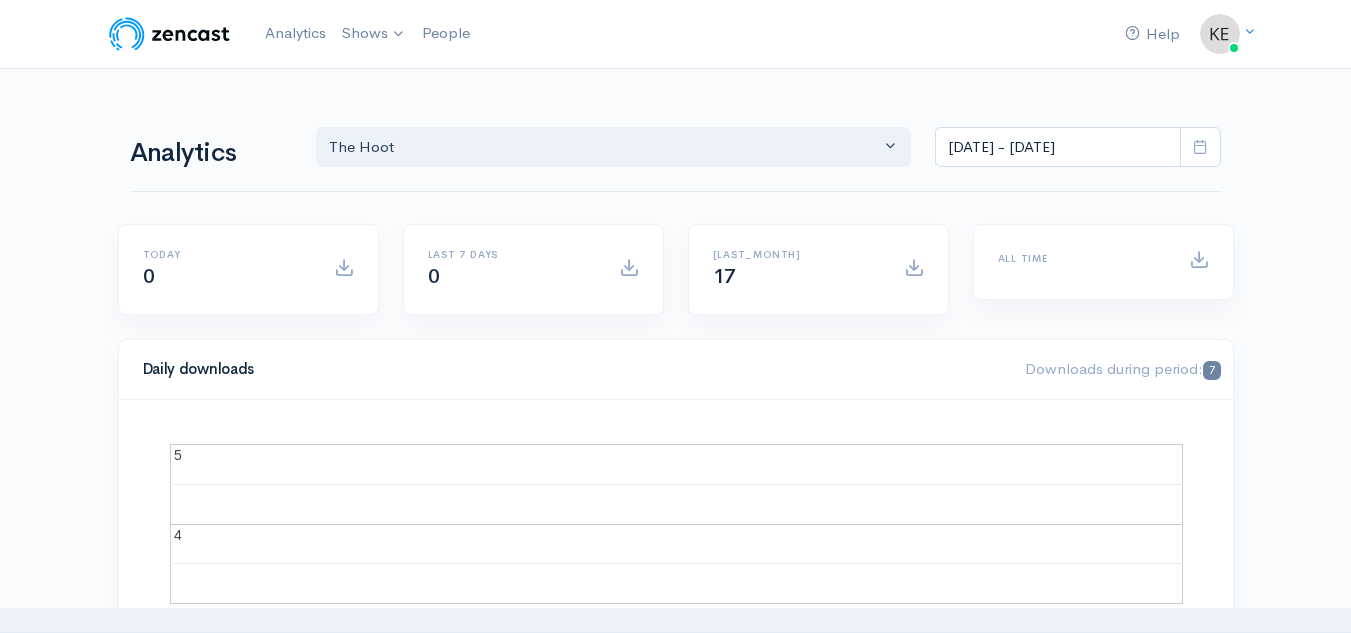 scroll, scrollTop: 0, scrollLeft: 0, axis: both 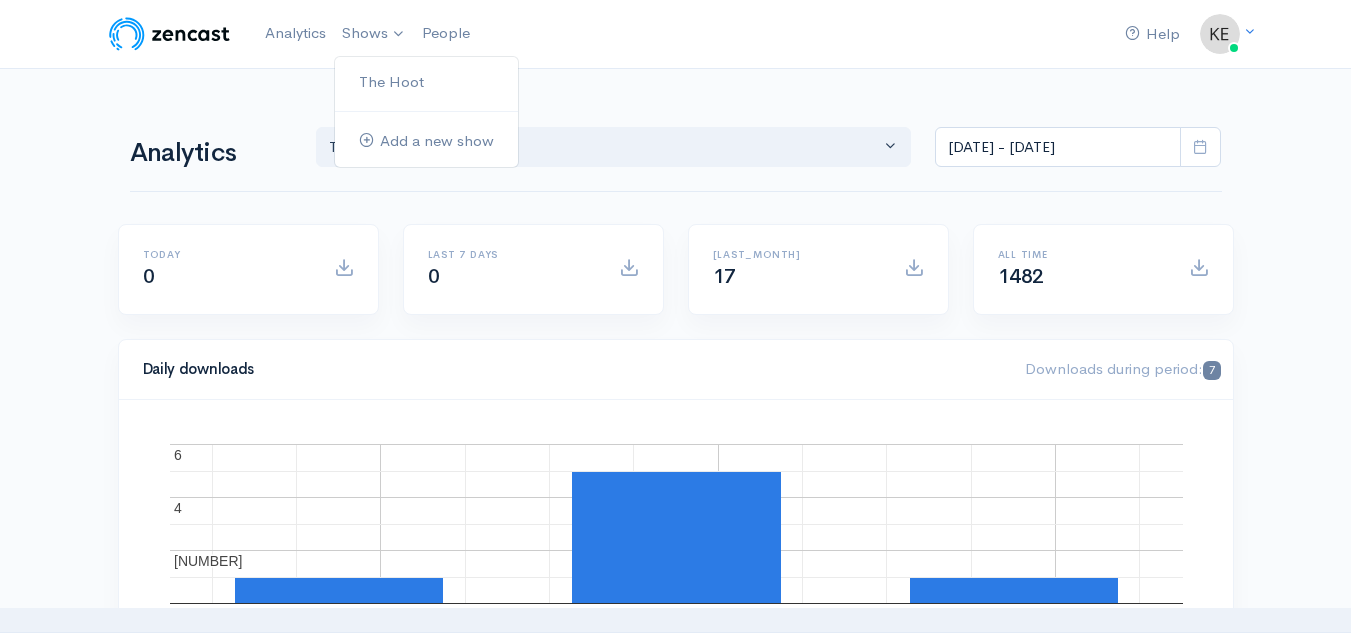 click on "The Hoot
Add a new show" at bounding box center (426, 112) 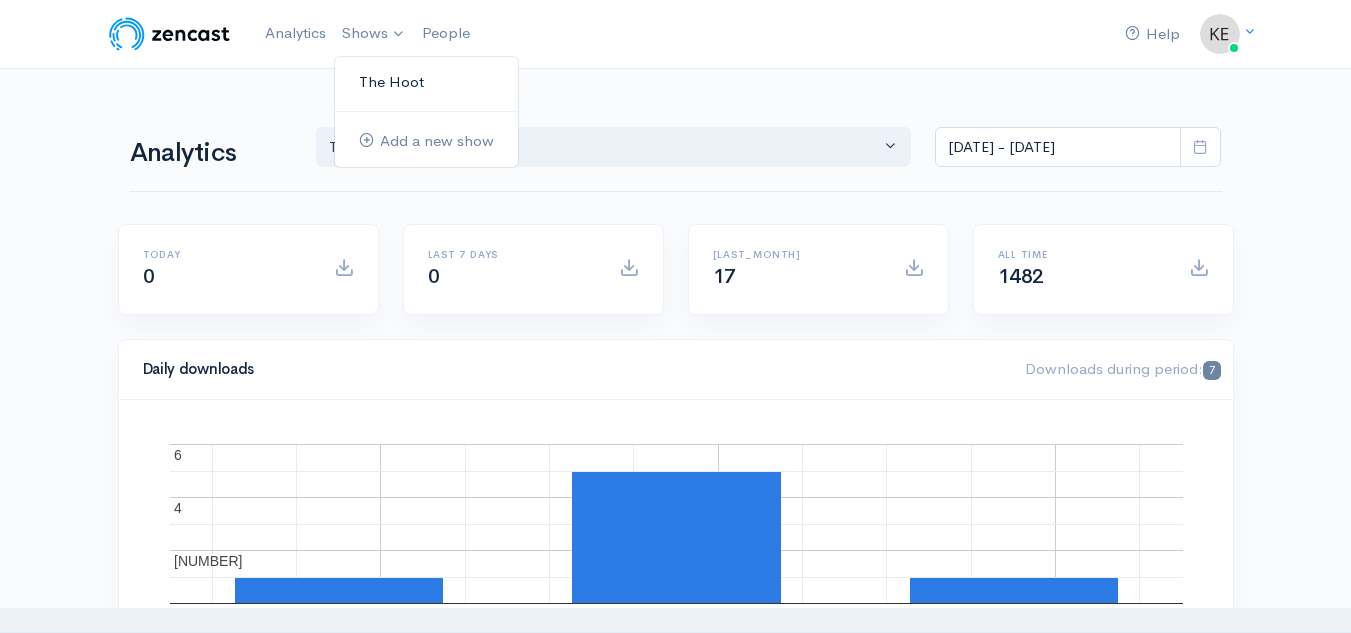 click on "The Hoot" at bounding box center (426, 82) 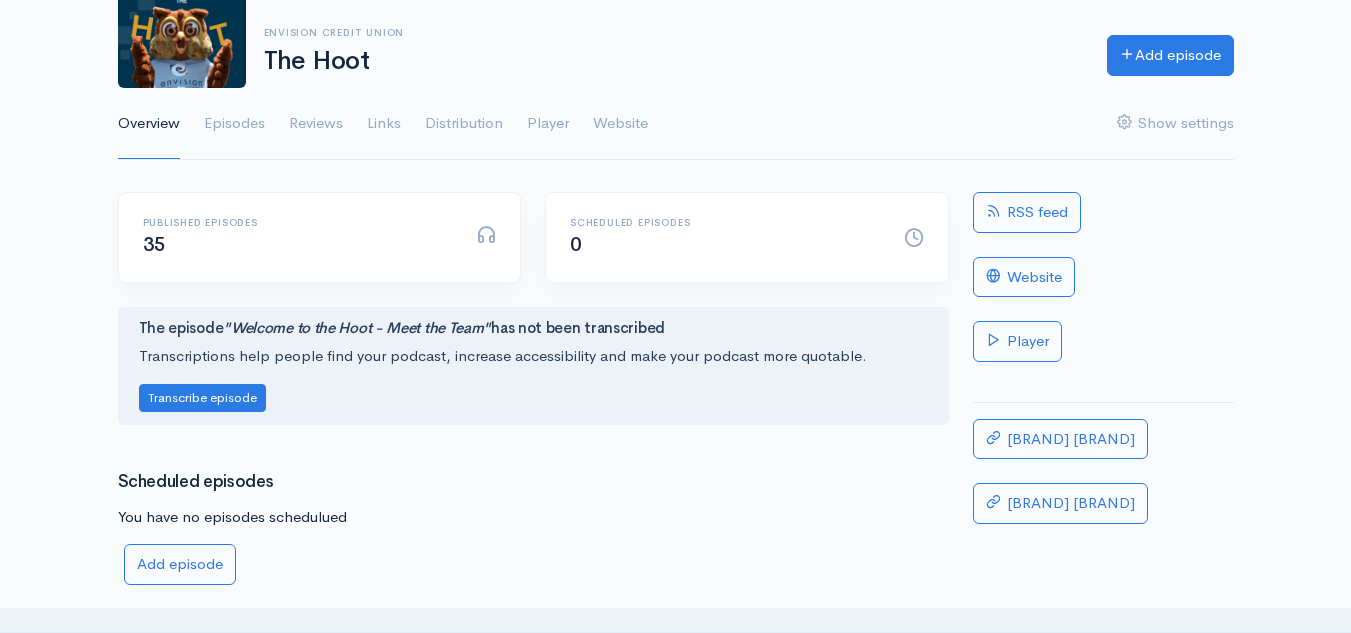 scroll, scrollTop: 0, scrollLeft: 0, axis: both 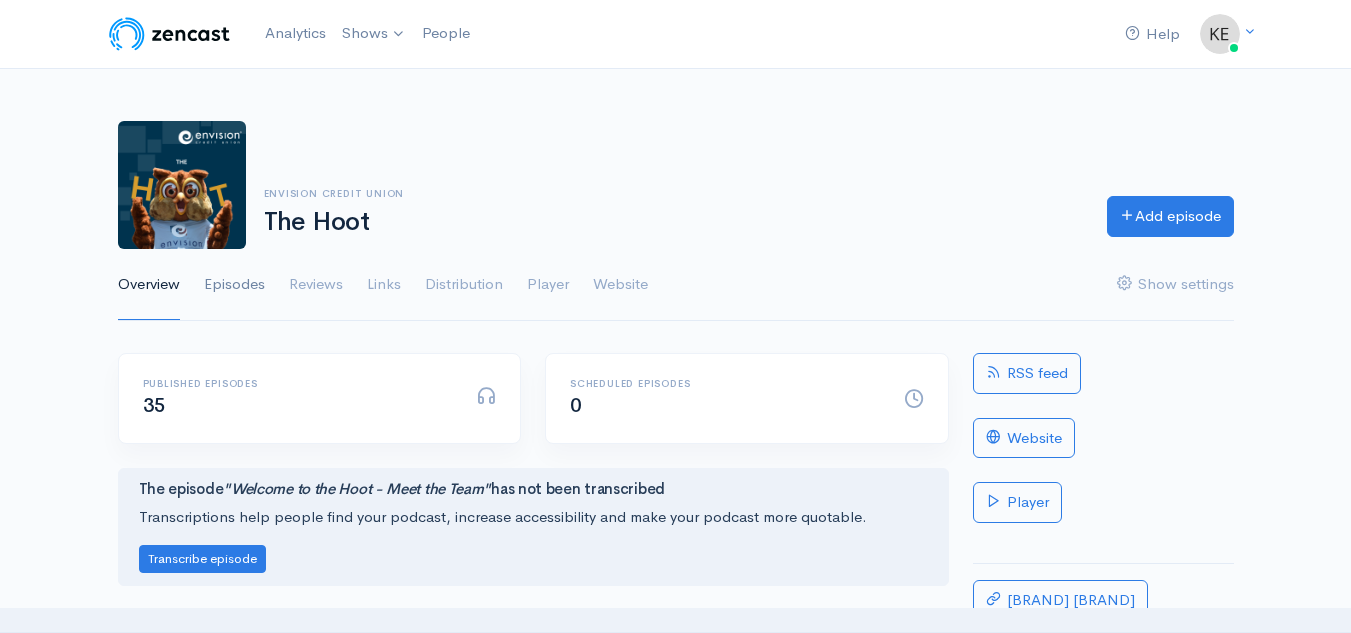 click on "Episodes" at bounding box center [234, 285] 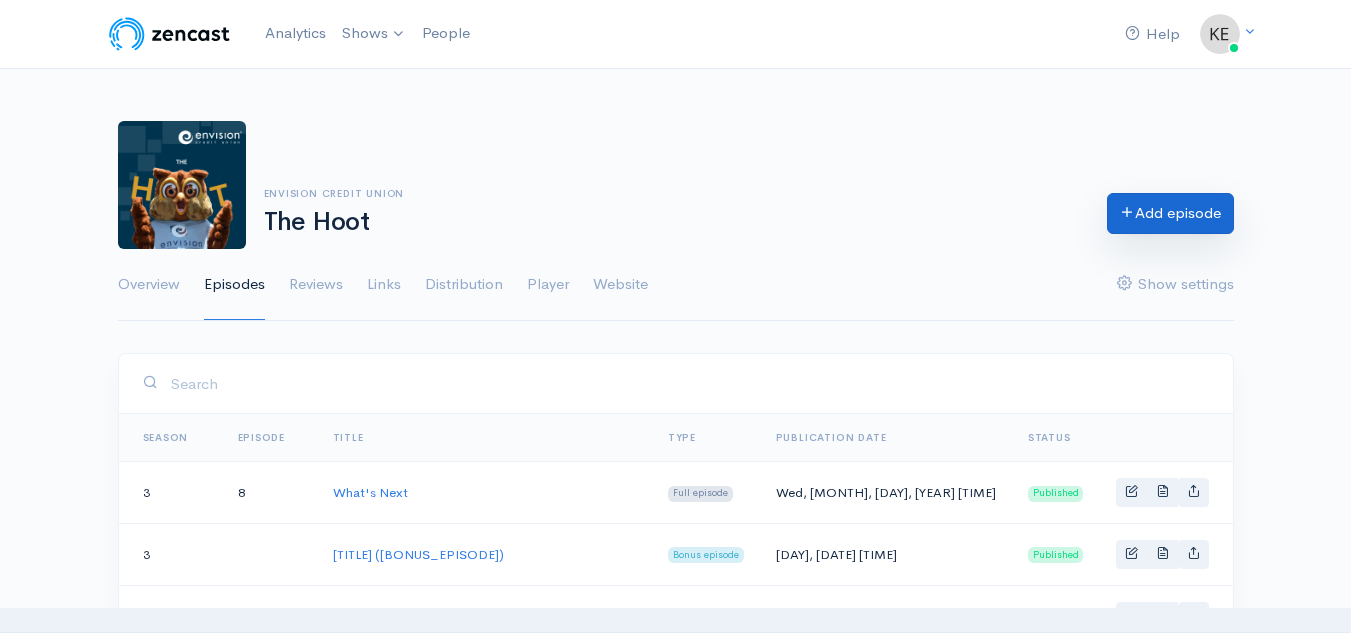 click on "Add episode" at bounding box center (1170, 213) 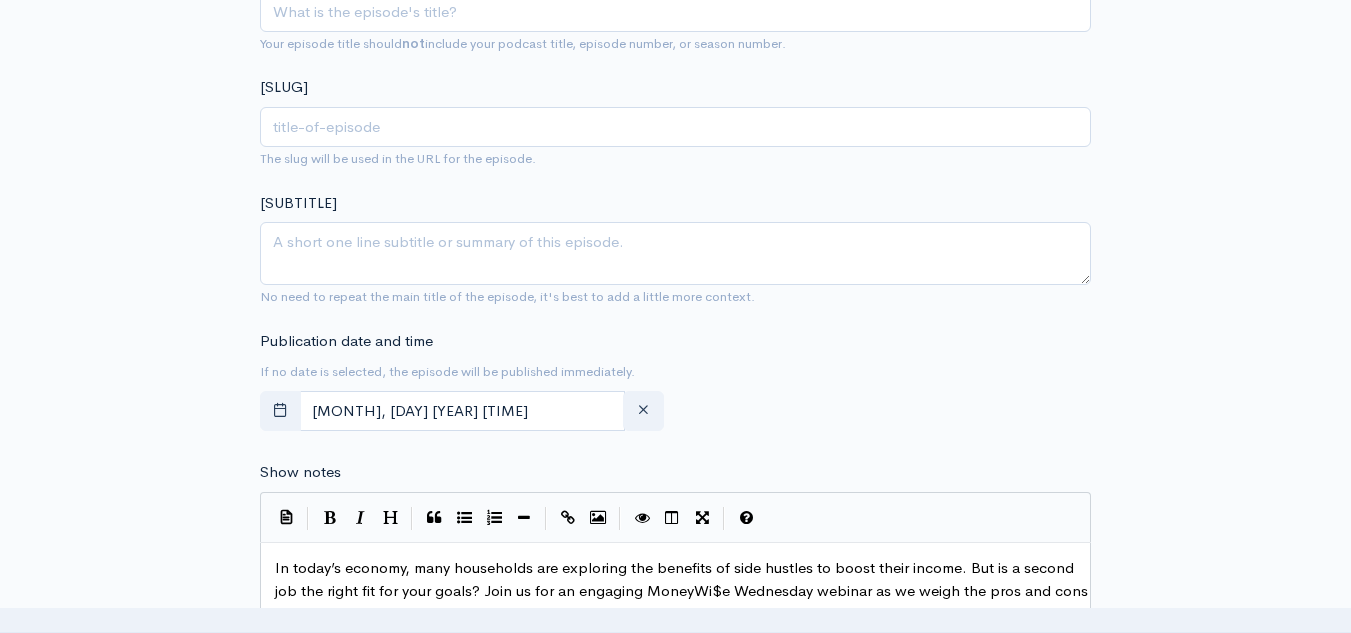 scroll, scrollTop: 630, scrollLeft: 0, axis: vertical 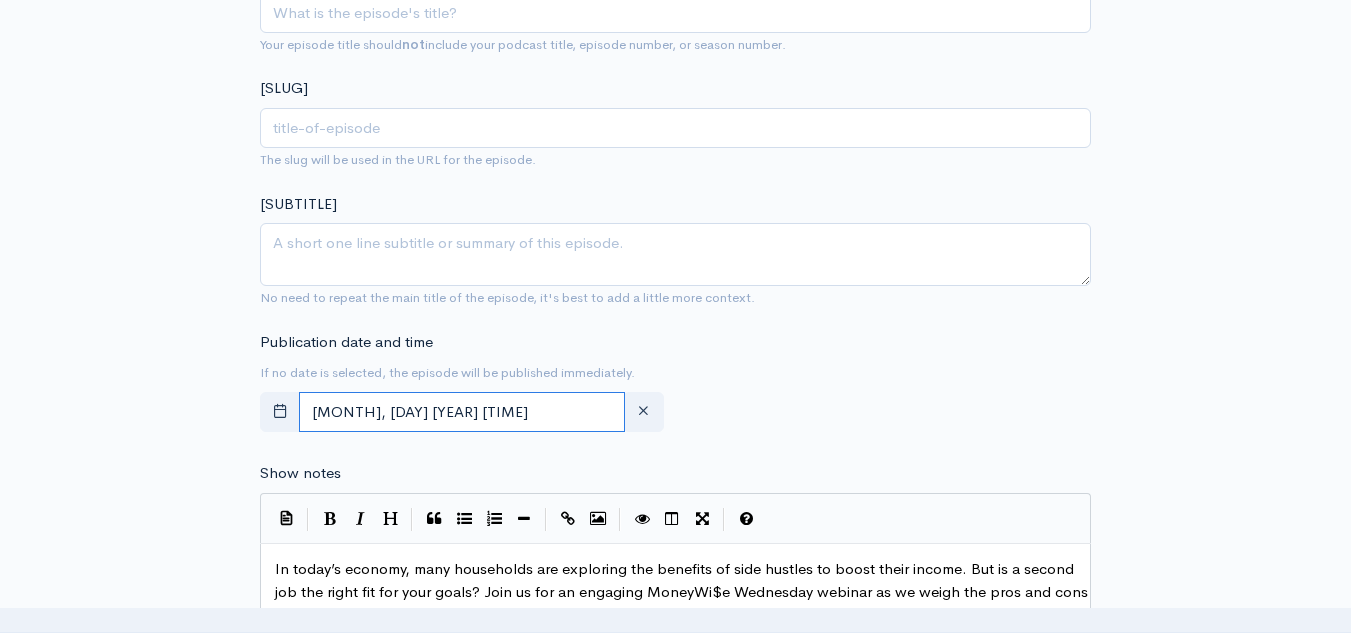 click on "[MONTH], [DAY] [YEAR] [TIME]" at bounding box center (462, 412) 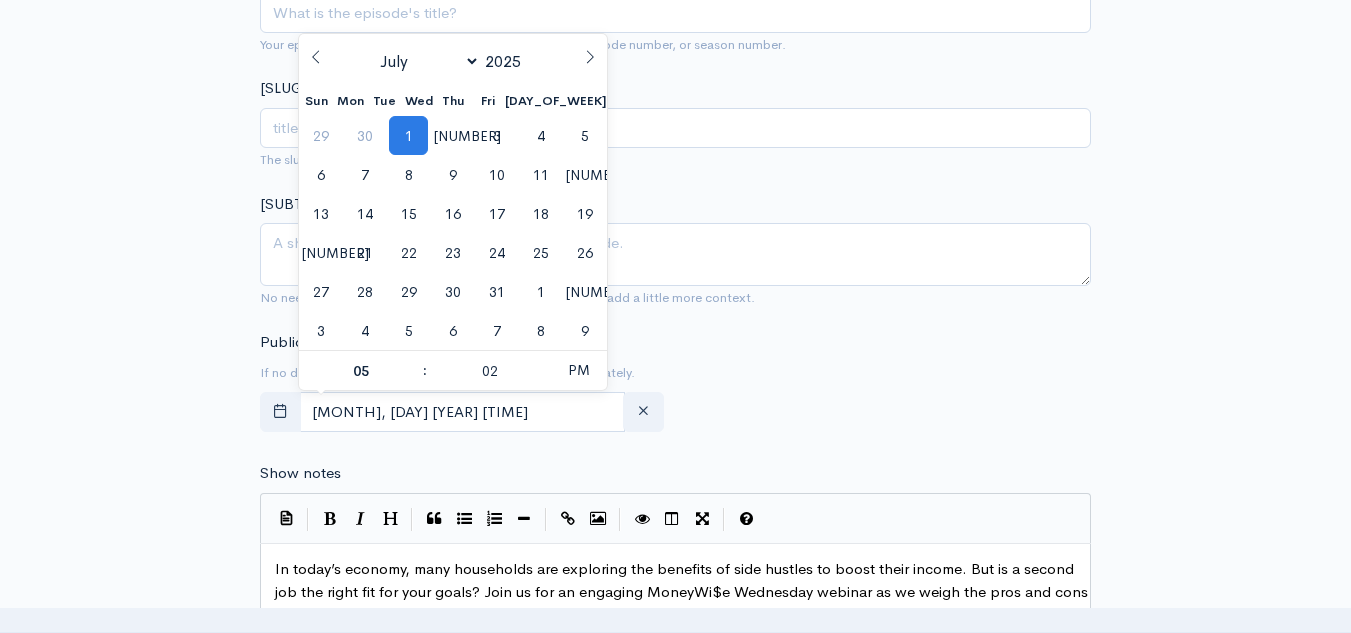 click at bounding box center [316, 51] 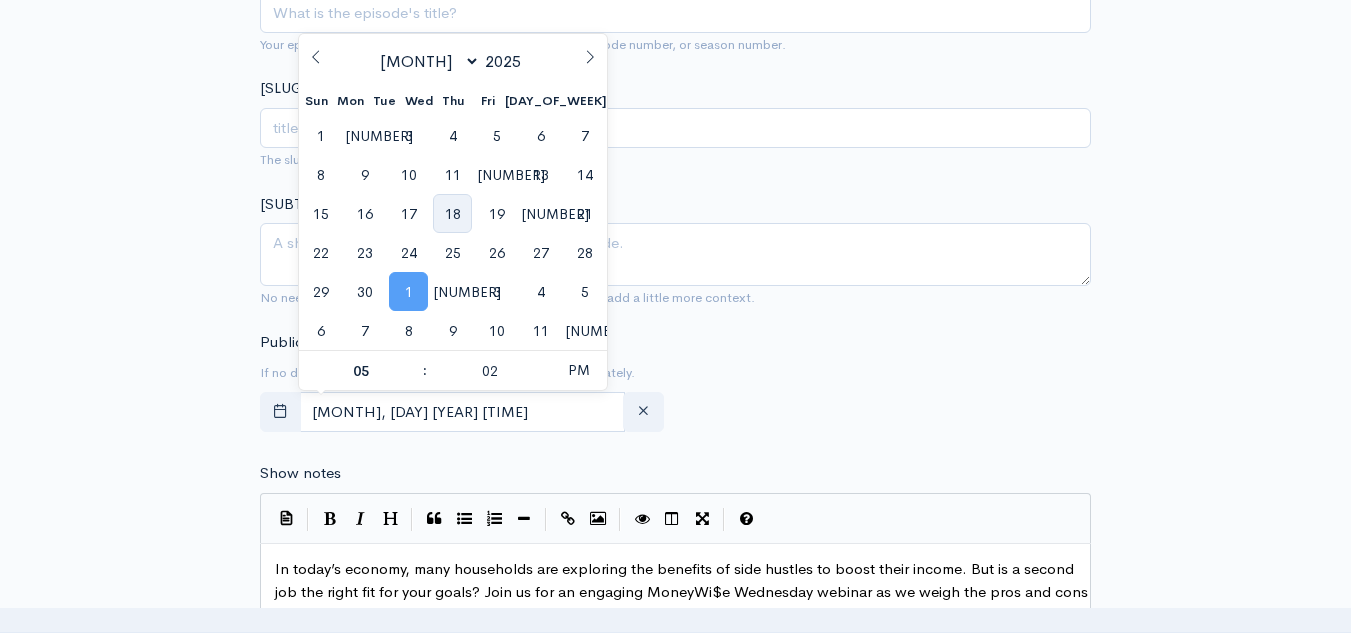 click on "18" at bounding box center [452, 213] 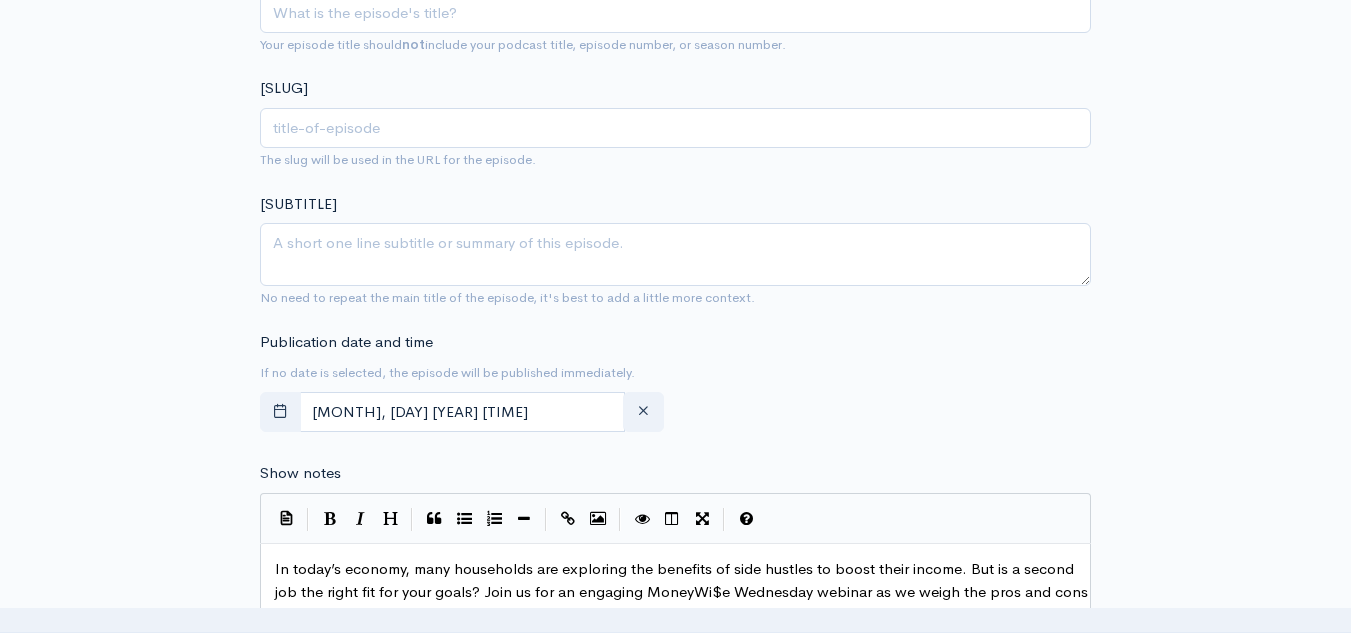 click on "[DATE] [TIME]" at bounding box center [675, 386] 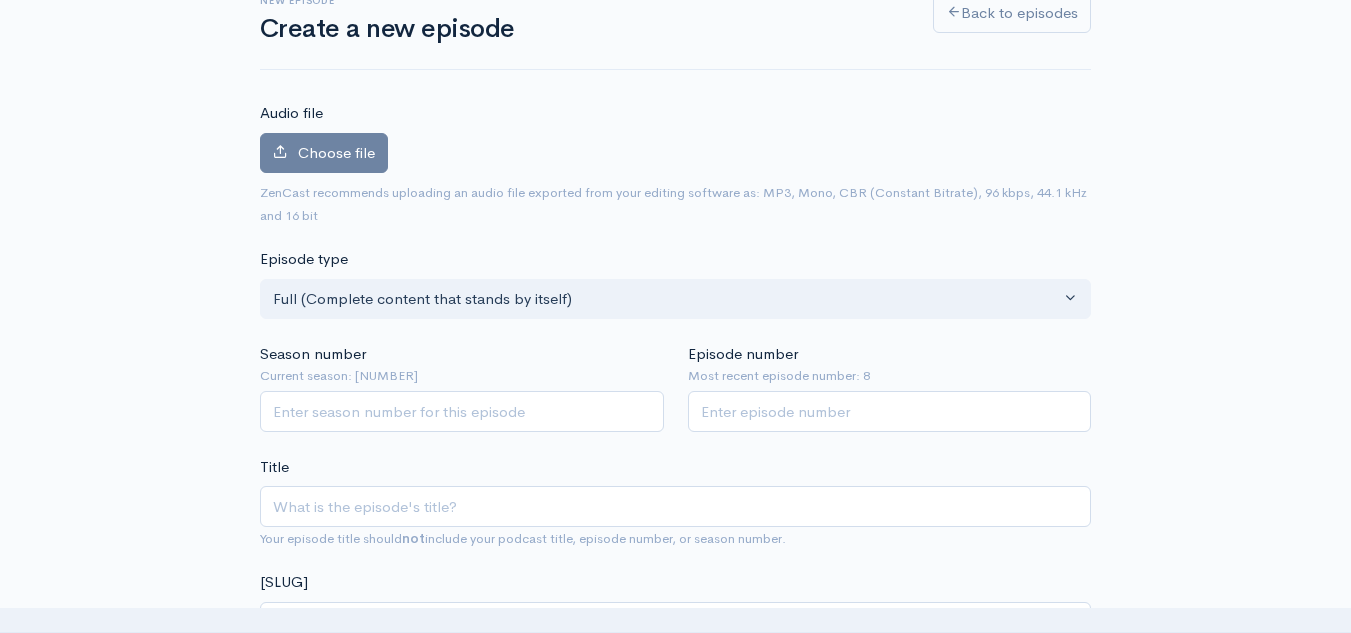 scroll, scrollTop: 130, scrollLeft: 0, axis: vertical 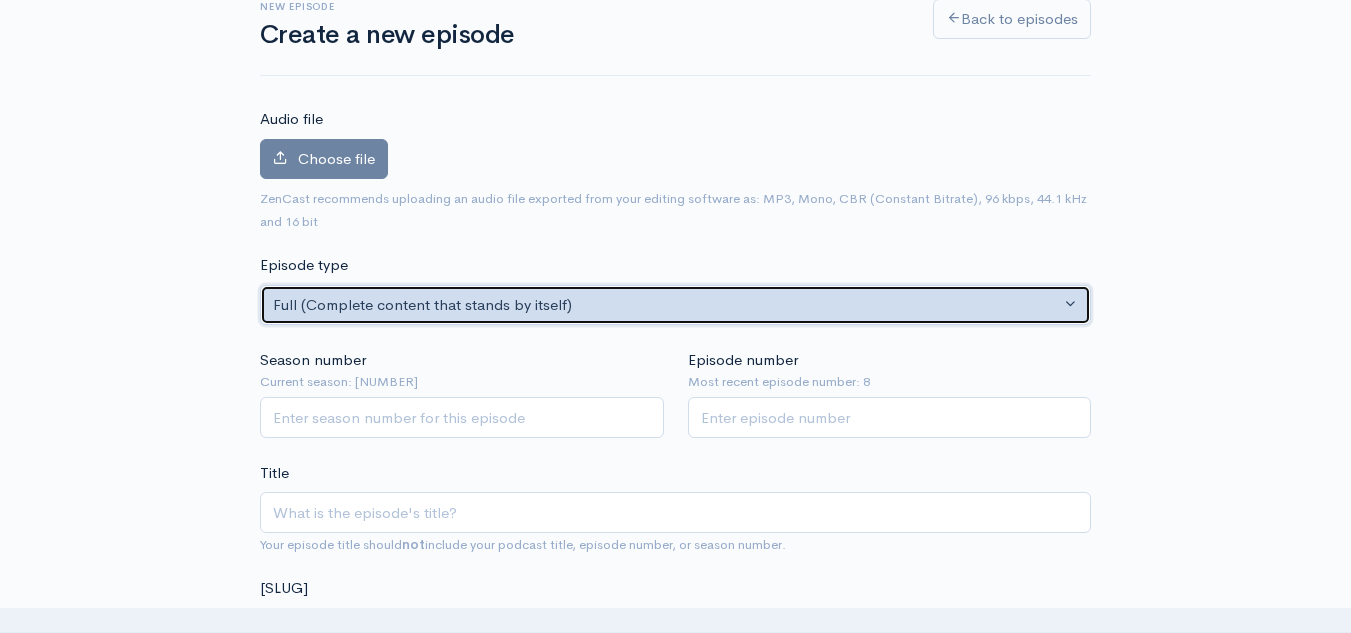 click on "Full (Complete content that stands by itself)" at bounding box center [666, 305] 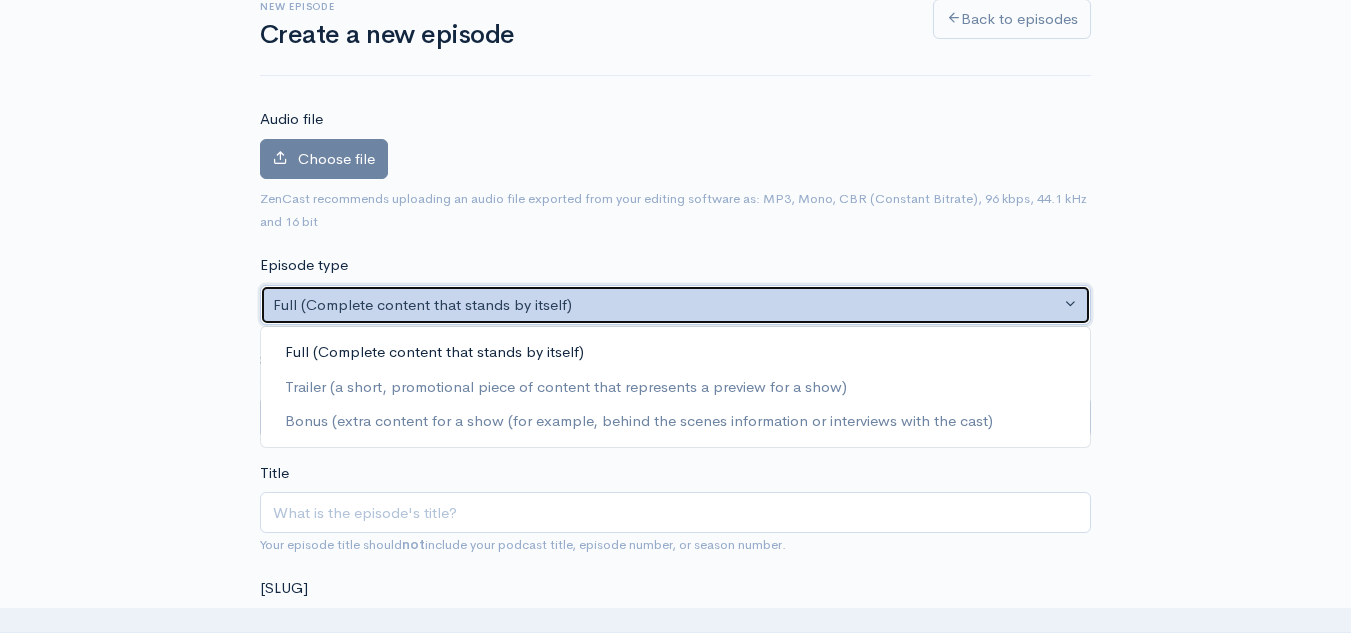 click on "Full (Complete content that stands by itself)" at bounding box center (666, 305) 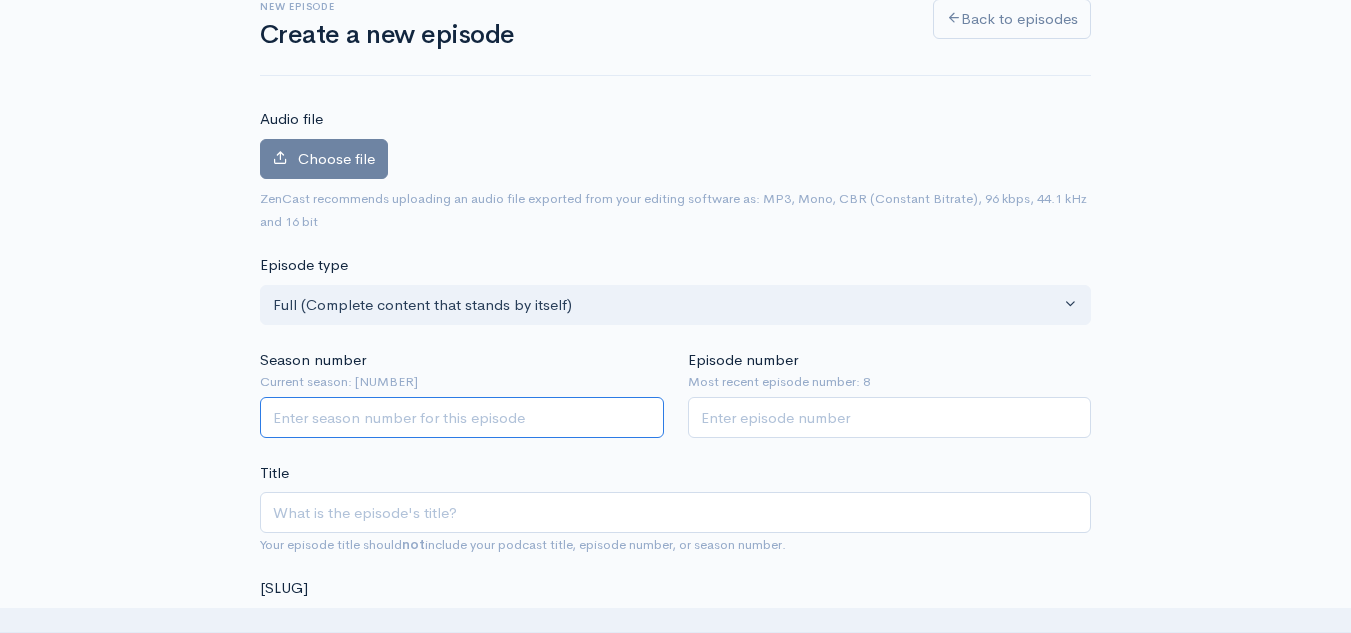 click on "Season number" at bounding box center (462, 417) 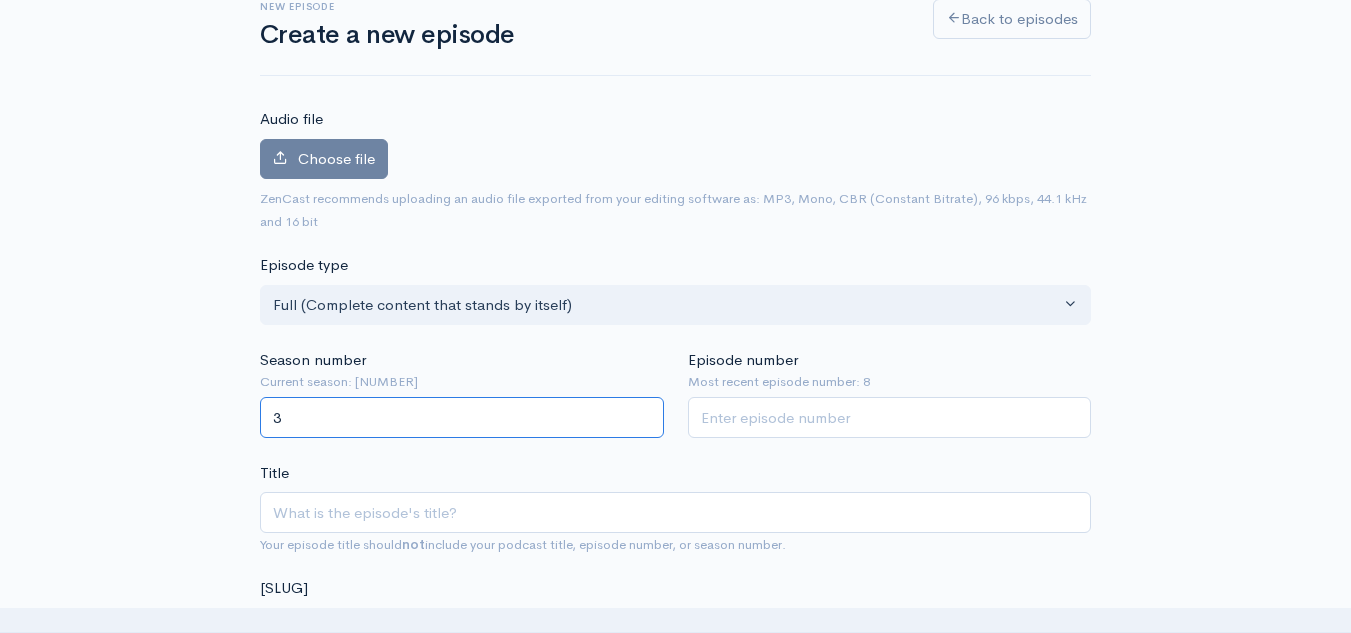 type on "3" 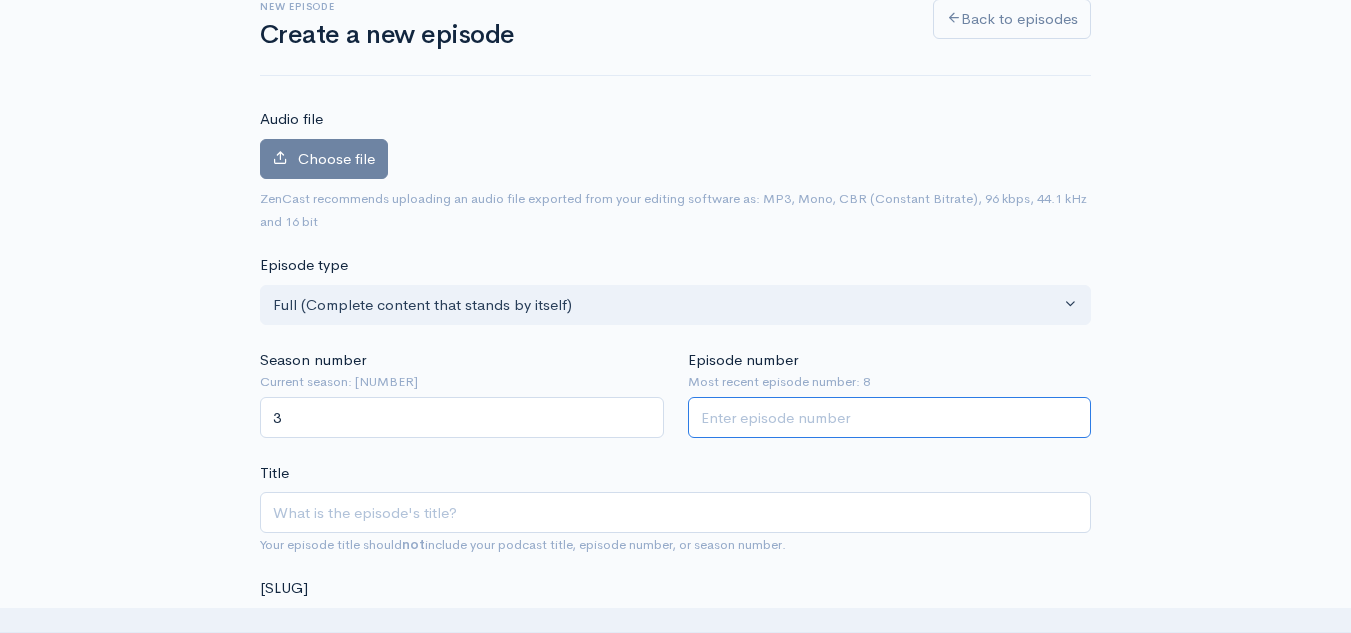 click on "Episode number" at bounding box center [890, 417] 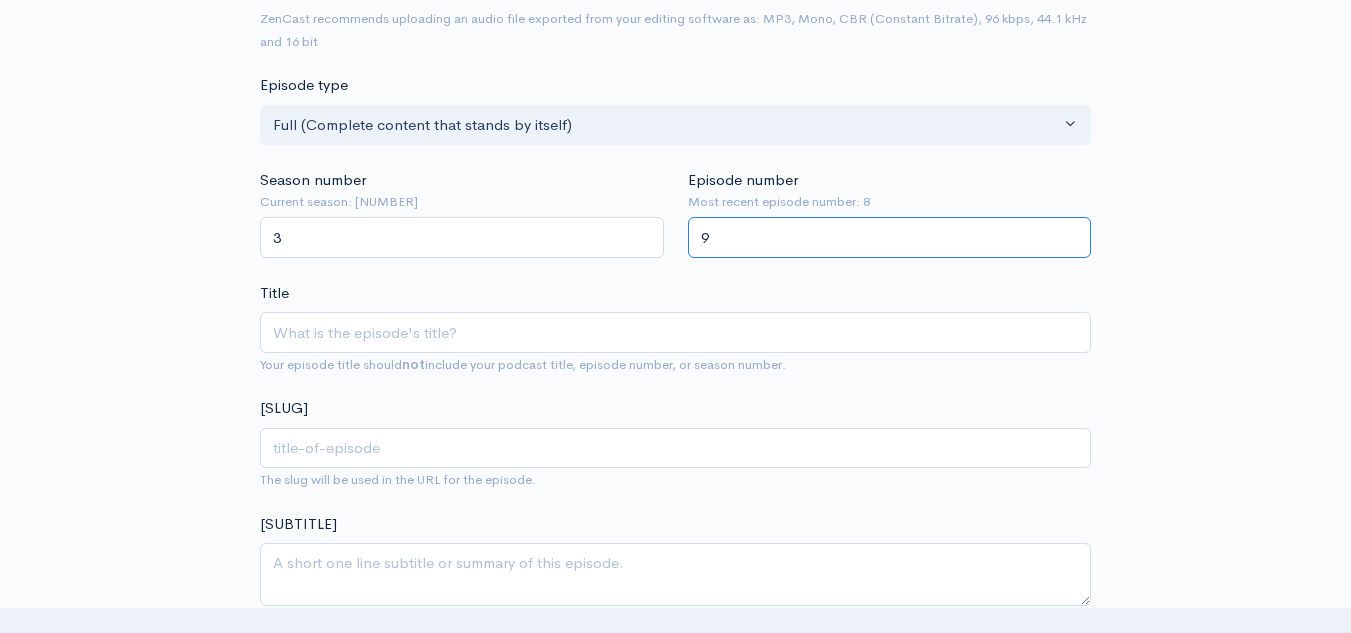 scroll, scrollTop: 330, scrollLeft: 0, axis: vertical 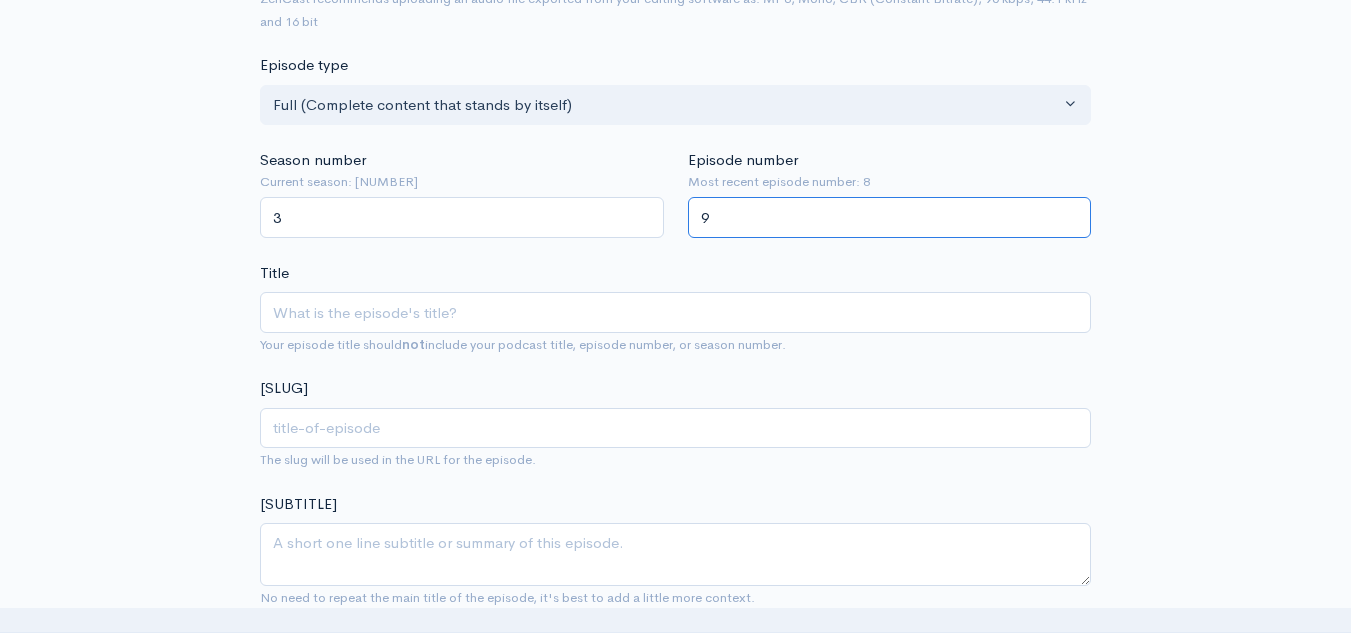 type on "9" 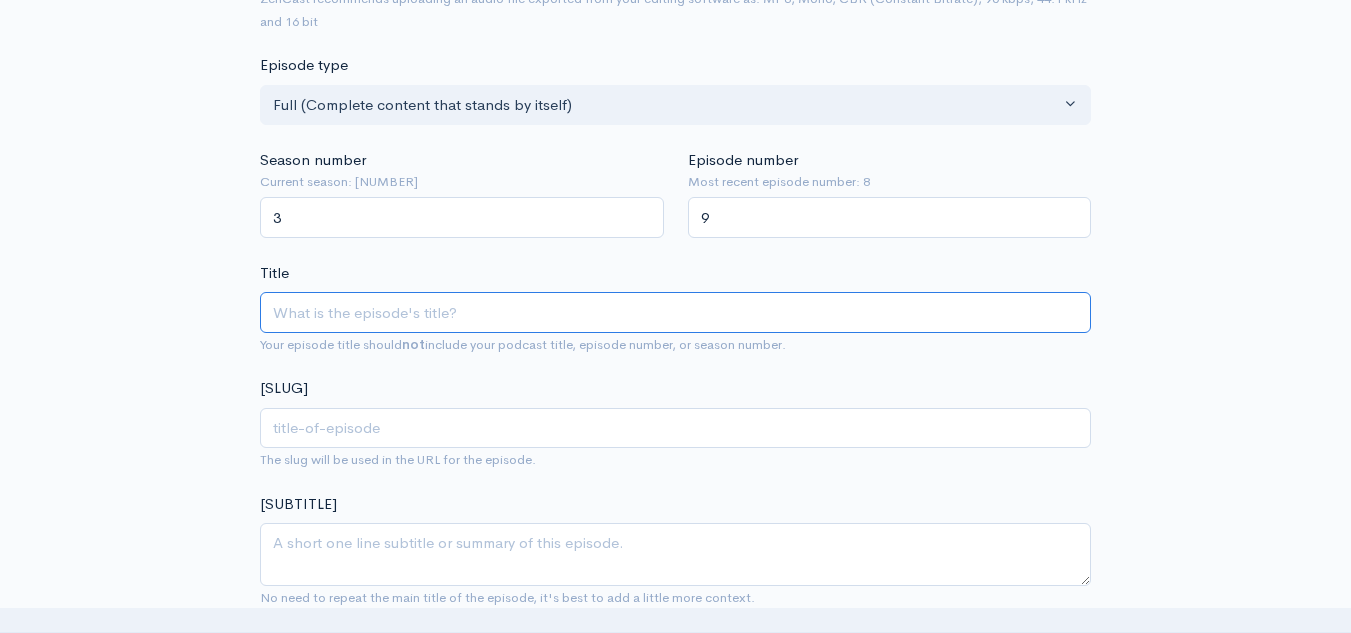 click on "Title" at bounding box center [675, 312] 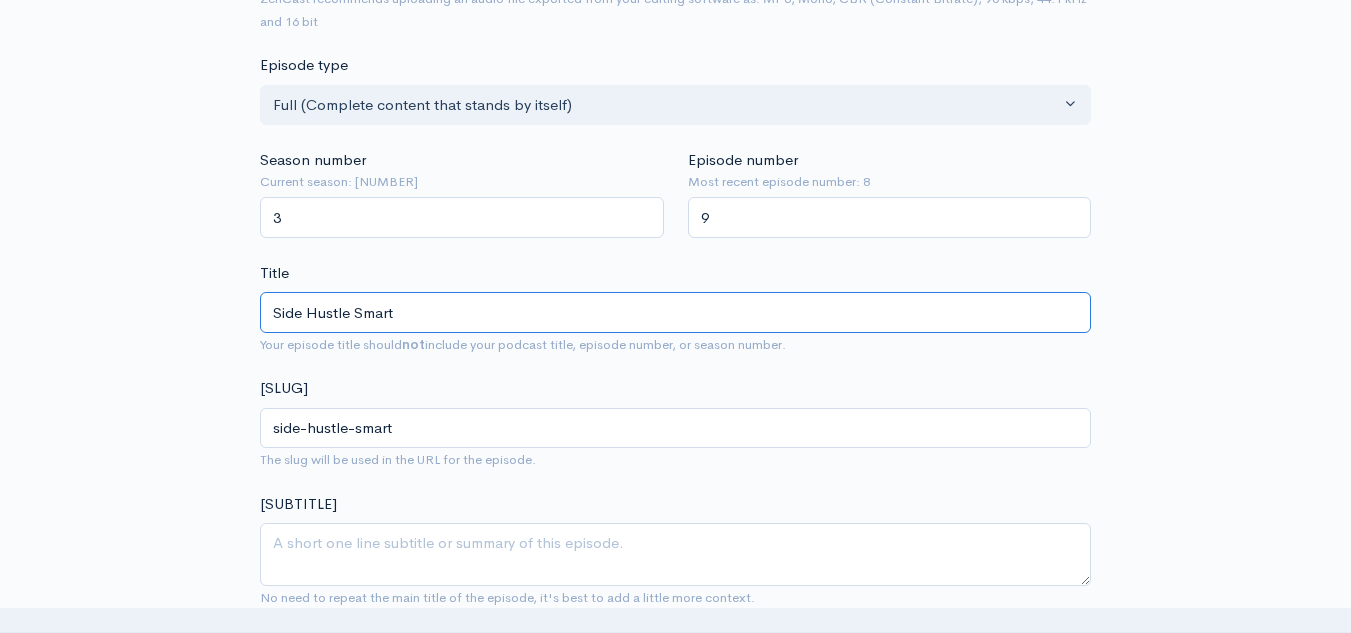 type on "Side Hustle Smart" 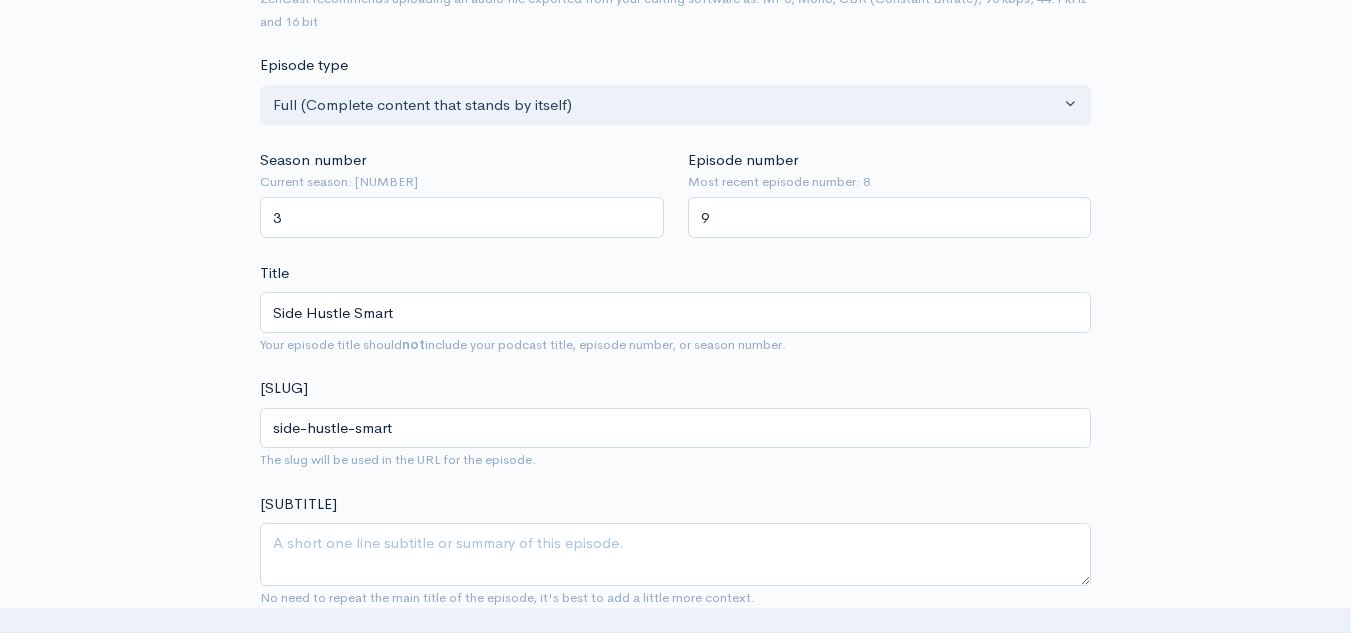 click on "Your episode title should  not  include your podcast
title, episode number, or season number." at bounding box center (673, 10) 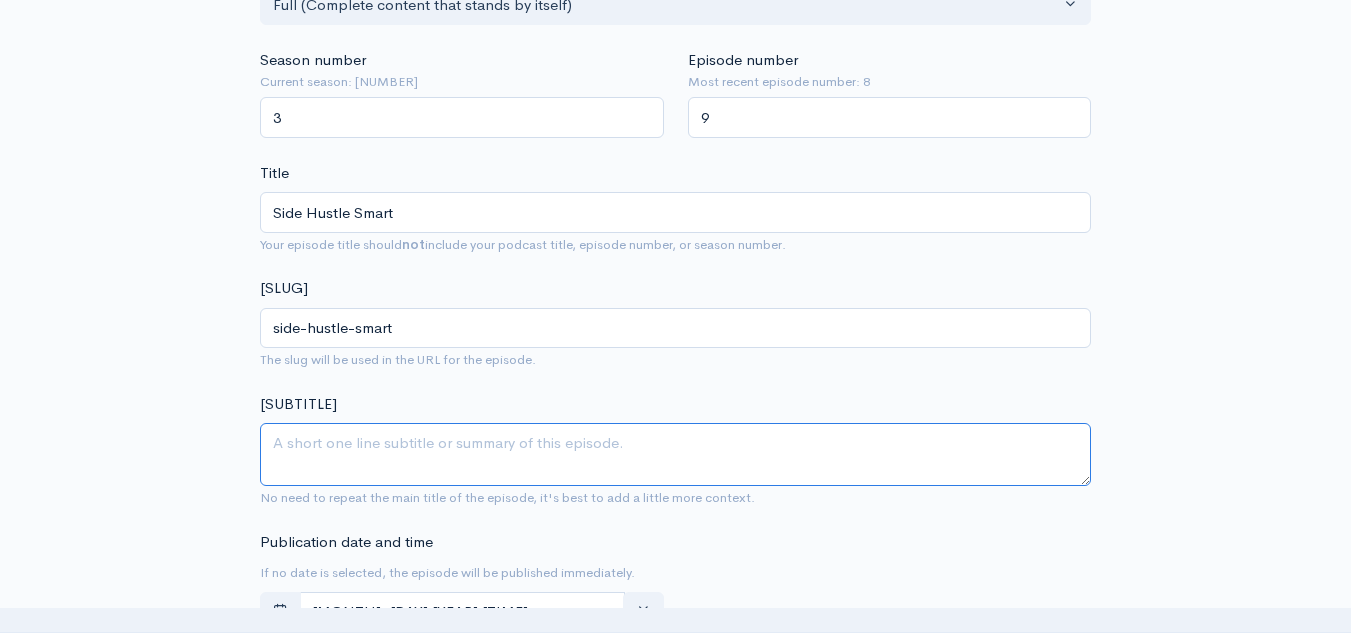 click on "Subtitle" at bounding box center (675, 454) 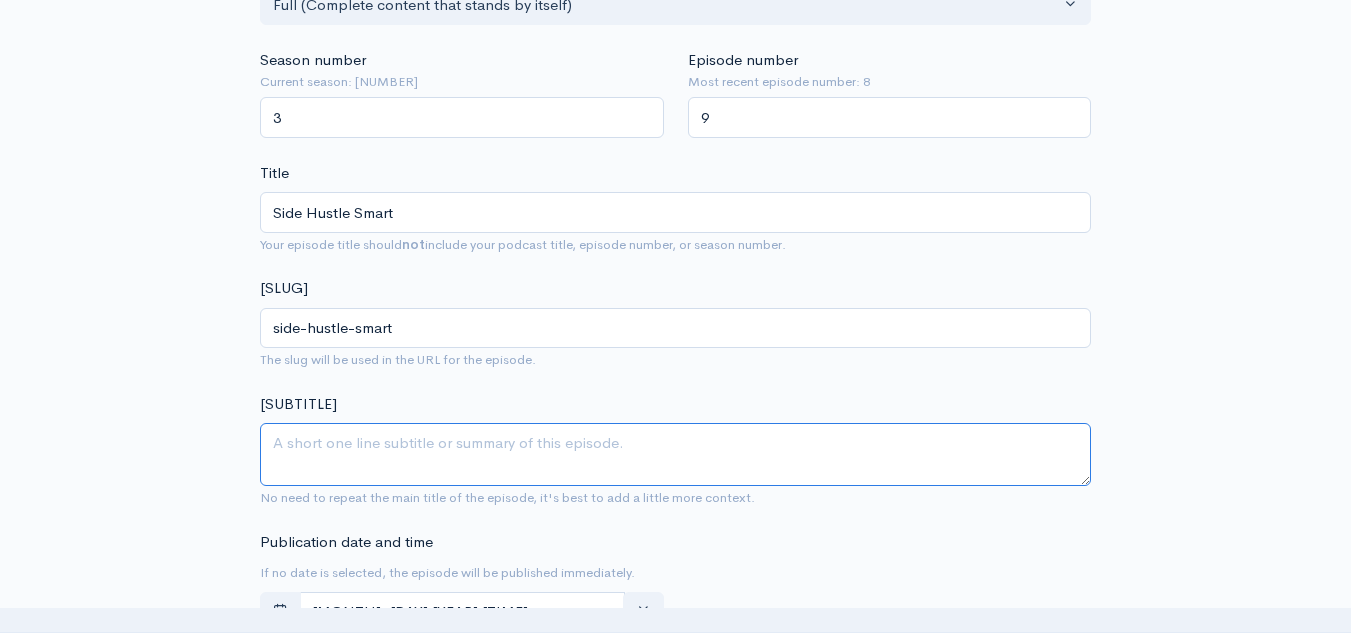 paste on "How to wisely manage side income" 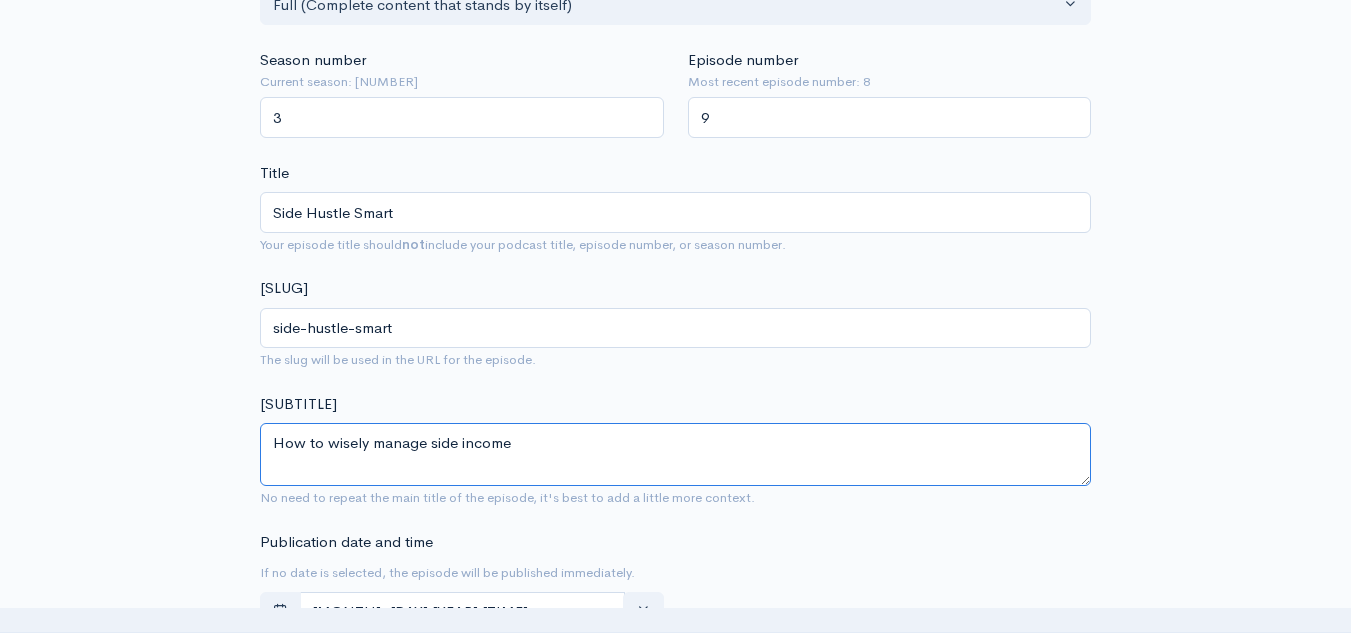 type on "How to wisely manage side income" 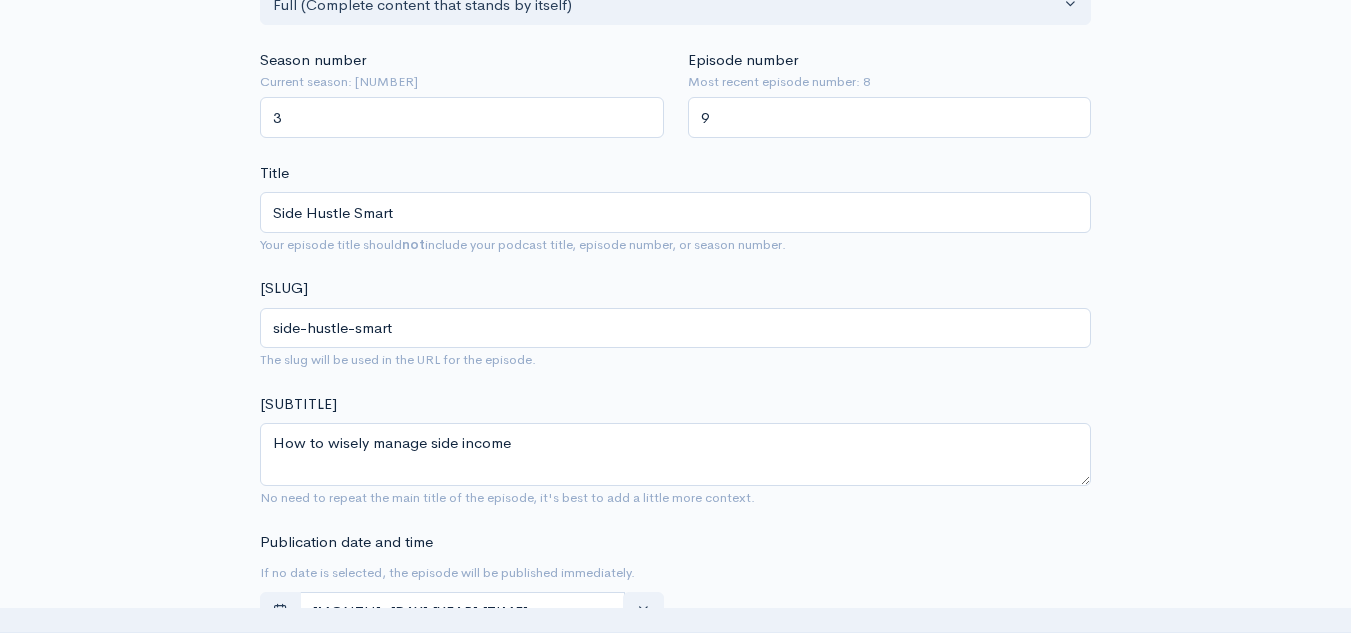 click on "New episode
Create a new episode
Back to episodes
Audio file       Choose file                     0     ZenCast recommends uploading an audio file exported from your editing
software as: MP3, Mono, CBR (Constant Bitrate), 96 kbps, 44.1 kHz and 16 bit   Episode type   Full (Complete content that stands by itself) Trailer (a short, promotional piece of content that represents a preview for a show) Bonus (extra content for a show (for example, behind the scenes information or interviews with the cast) Full (Complete content that stands by itself)   Full (Complete content that stands by itself) Trailer (a short, promotional piece of content that represents a preview for a show) Bonus (extra content for a show (for example, behind the scenes information or interviews with the cast)   Season number   Current season: 3   3   Episode number   Most recent episode number: 8   9   Title   Side Hustle Smart   not" at bounding box center [675, 792] 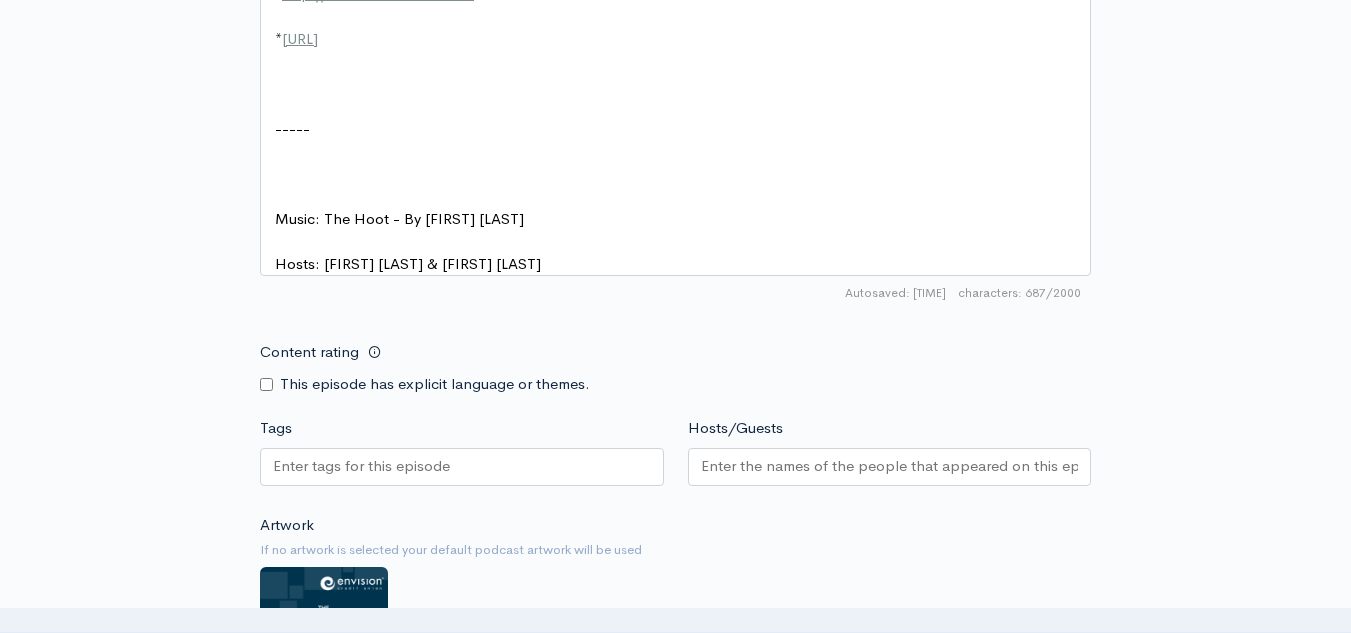 scroll, scrollTop: 1530, scrollLeft: 0, axis: vertical 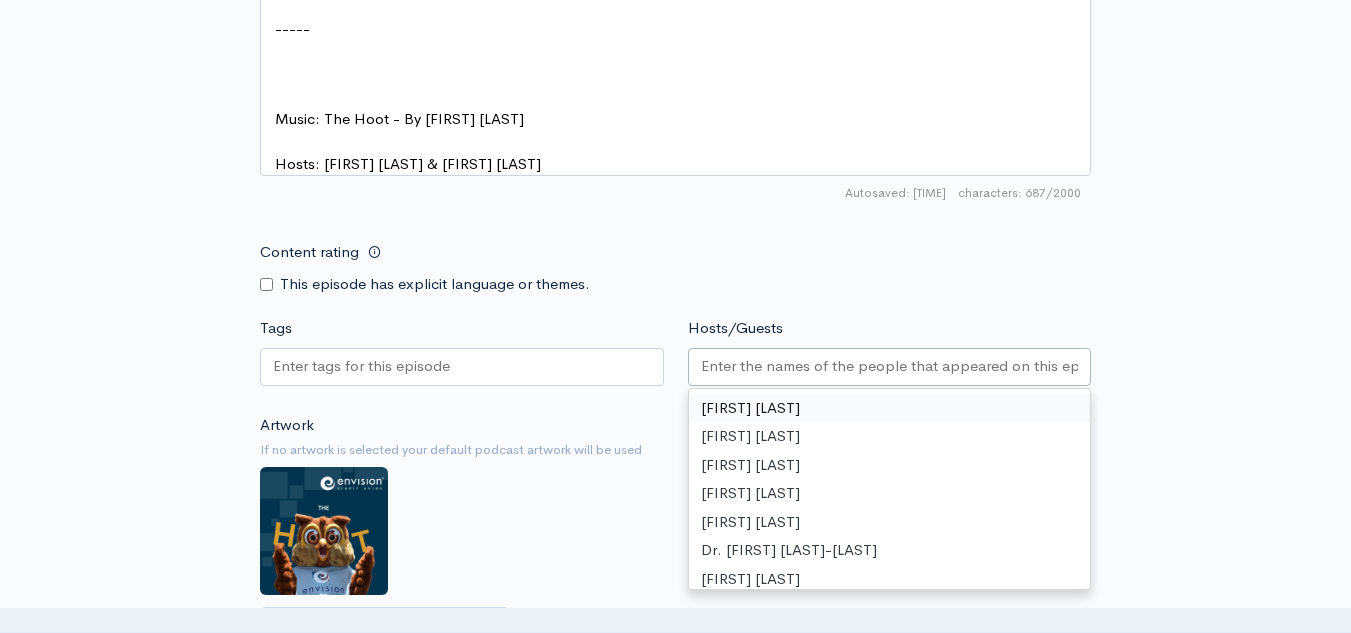 click on "Hosts/Guests" at bounding box center (890, 366) 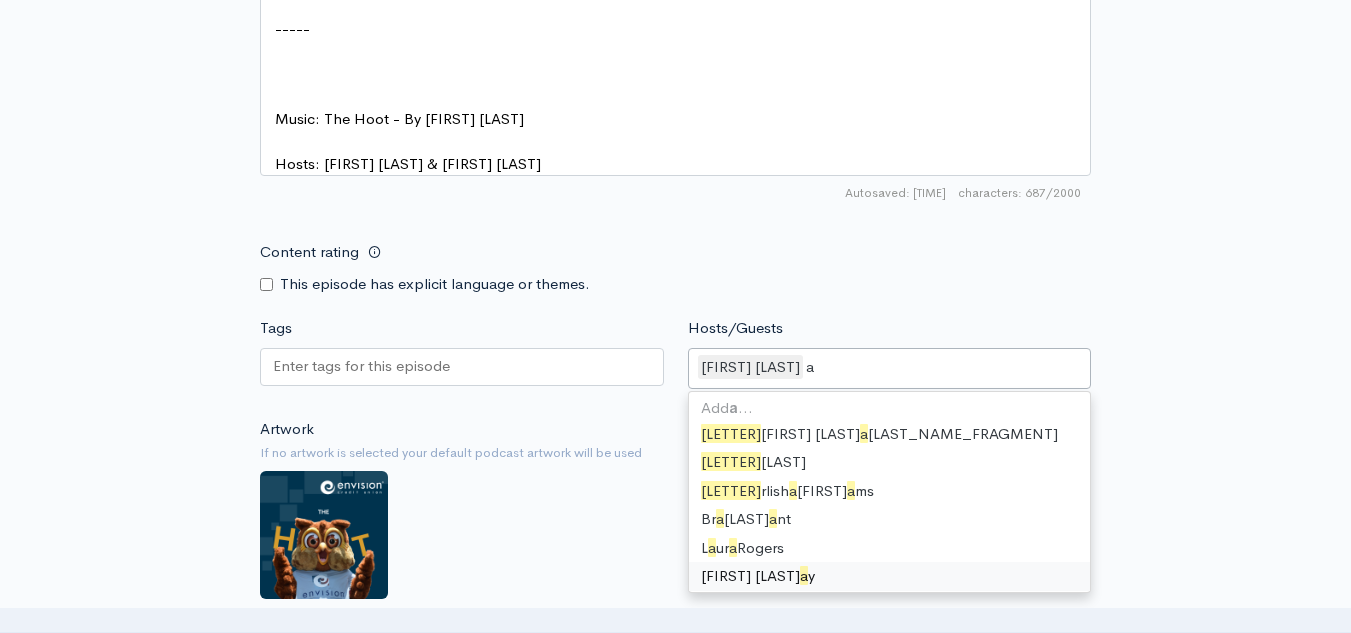 scroll, scrollTop: 9, scrollLeft: 0, axis: vertical 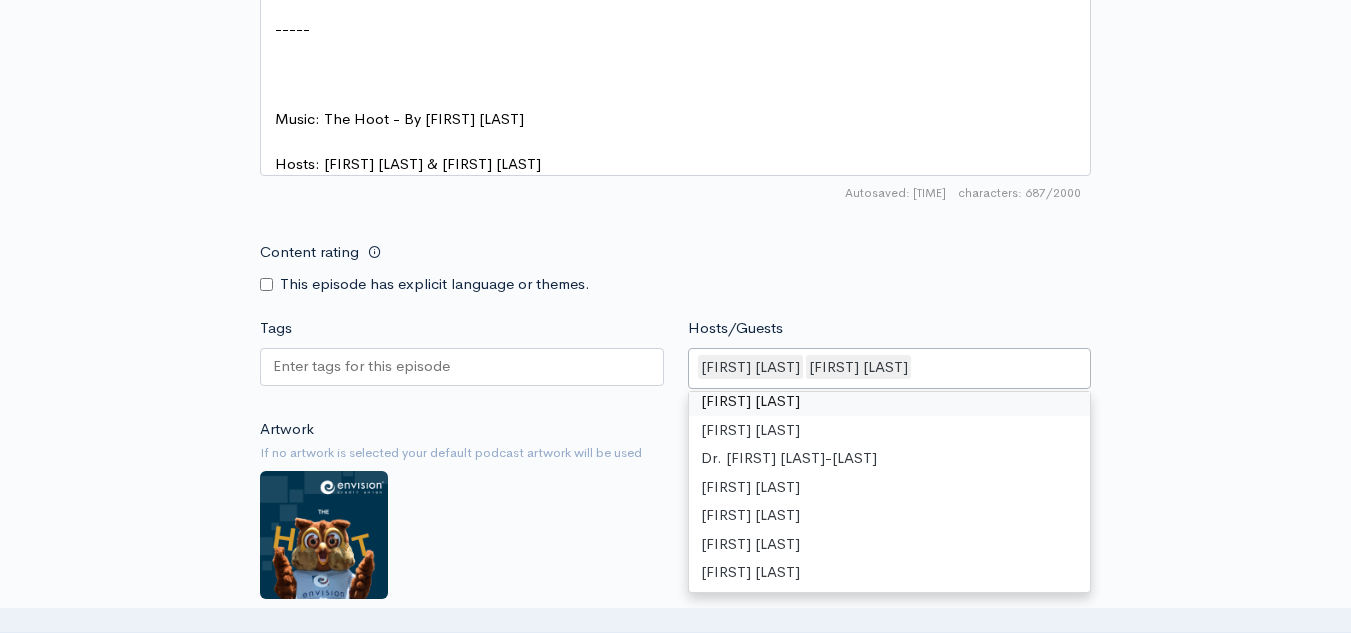 click on "New episode
Create a new episode
Back to episodes
Audio file       Choose file                     0     ZenCast recommends uploading an audio file exported from your editing
software as: MP3, Mono, CBR (Constant Bitrate), 96 kbps, 44.1 kHz and 16 bit   Episode type   Full (Complete content that stands by itself) Trailer (a short, promotional piece of content that represents a preview for a show) Bonus (extra content for a show (for example, behind the scenes information or interviews with the cast) Full (Complete content that stands by itself)   Full (Complete content that stands by itself) Trailer (a short, promotional piece of content that represents a preview for a show) Bonus (extra content for a show (for example, behind the scenes information or interviews with the cast)   Season number   Current season: 3   3   Episode number   Most recent episode number: 8   9   Title   Side Hustle Smart   not" at bounding box center (676, -306) 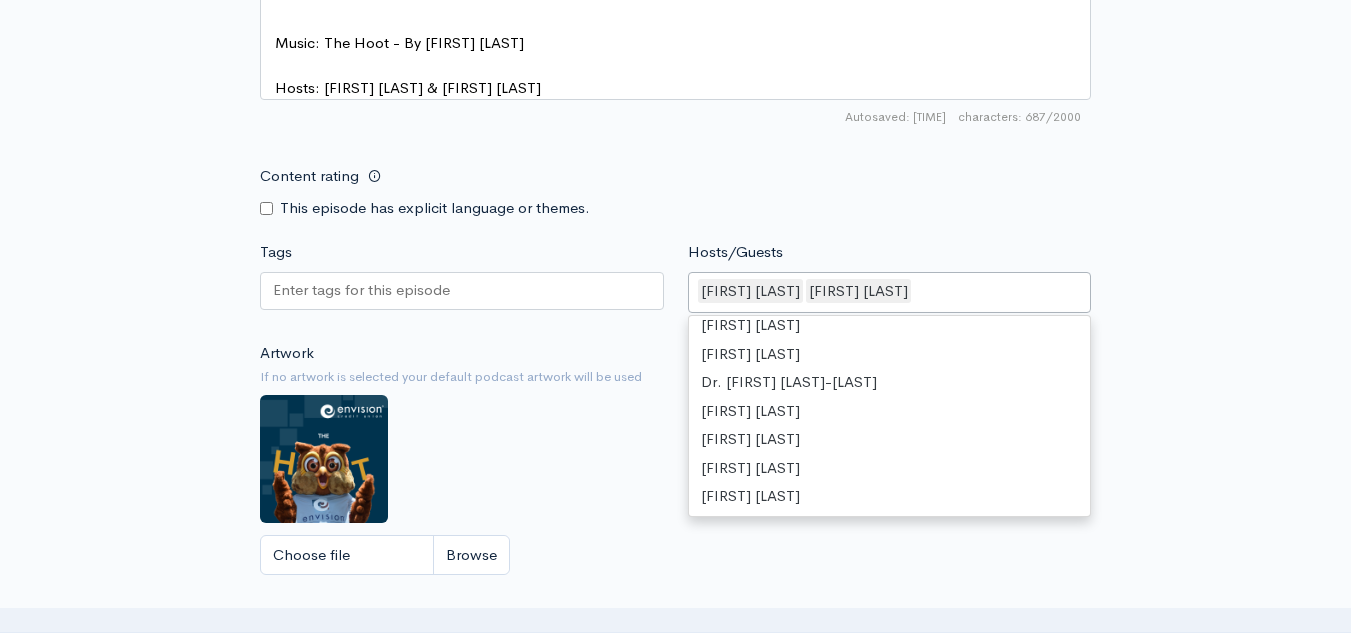 scroll, scrollTop: 1729, scrollLeft: 0, axis: vertical 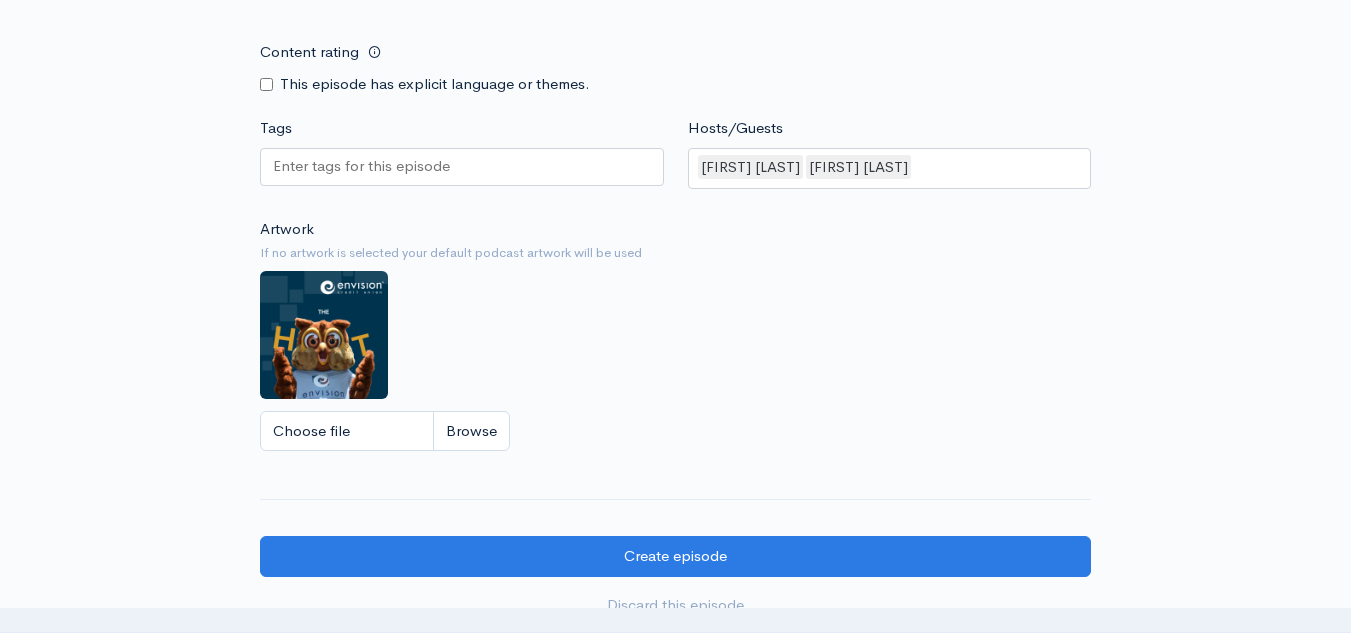 drag, startPoint x: 1032, startPoint y: 353, endPoint x: 766, endPoint y: 464, distance: 288.2308 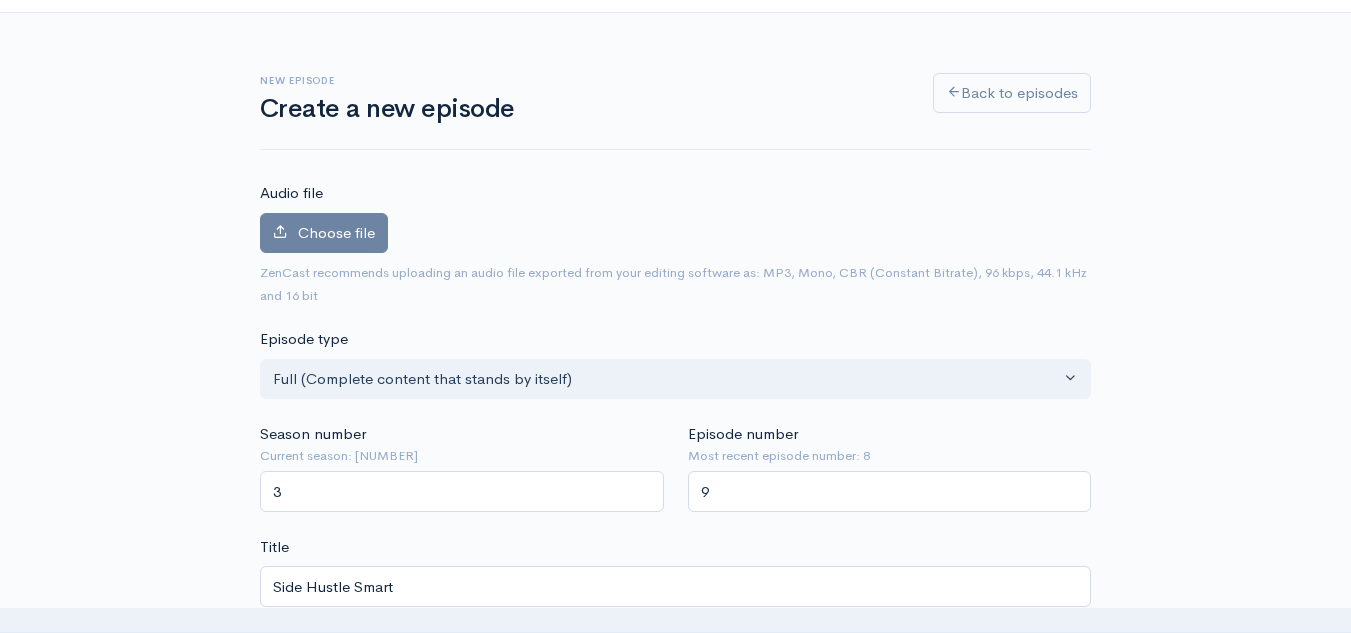 scroll, scrollTop: 21, scrollLeft: 0, axis: vertical 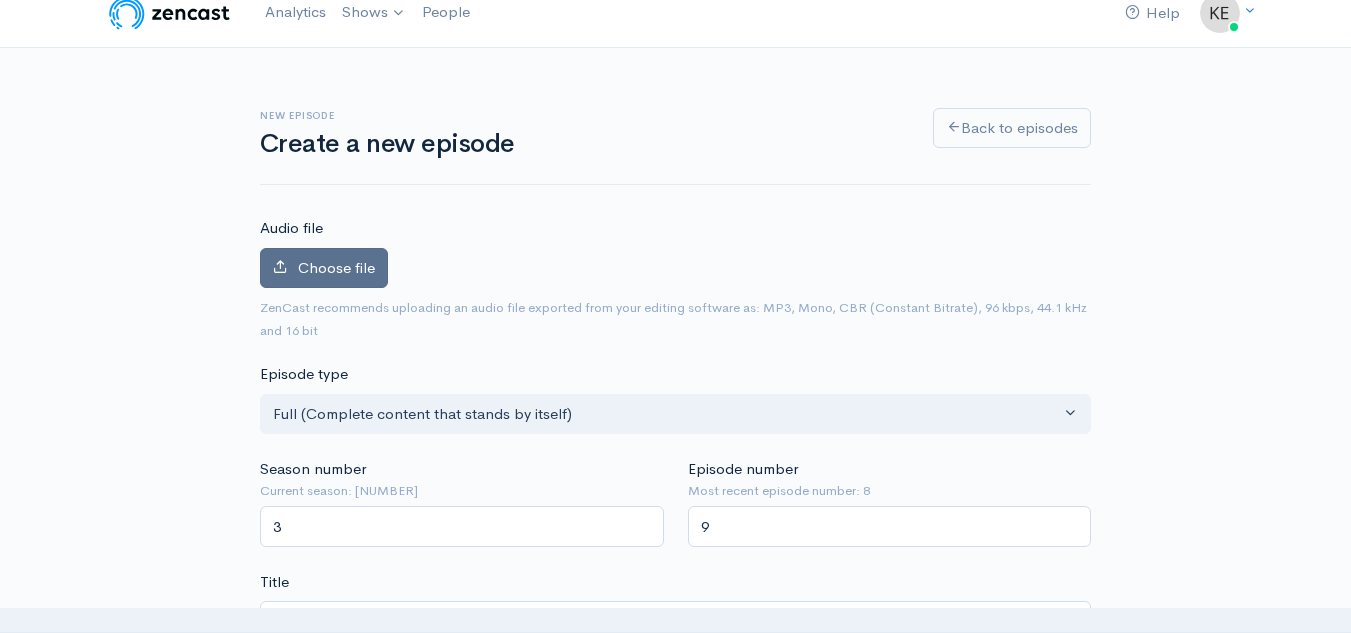 click on "Choose file" at bounding box center [336, 267] 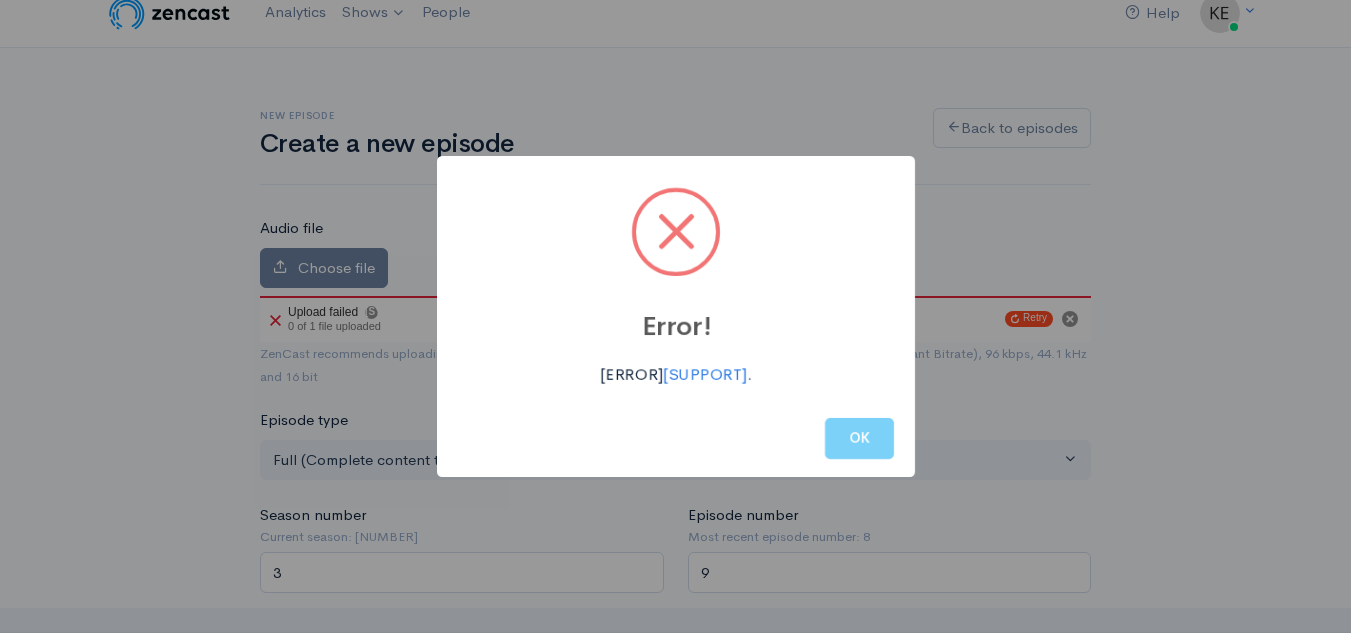 click on "OK" at bounding box center [676, 438] 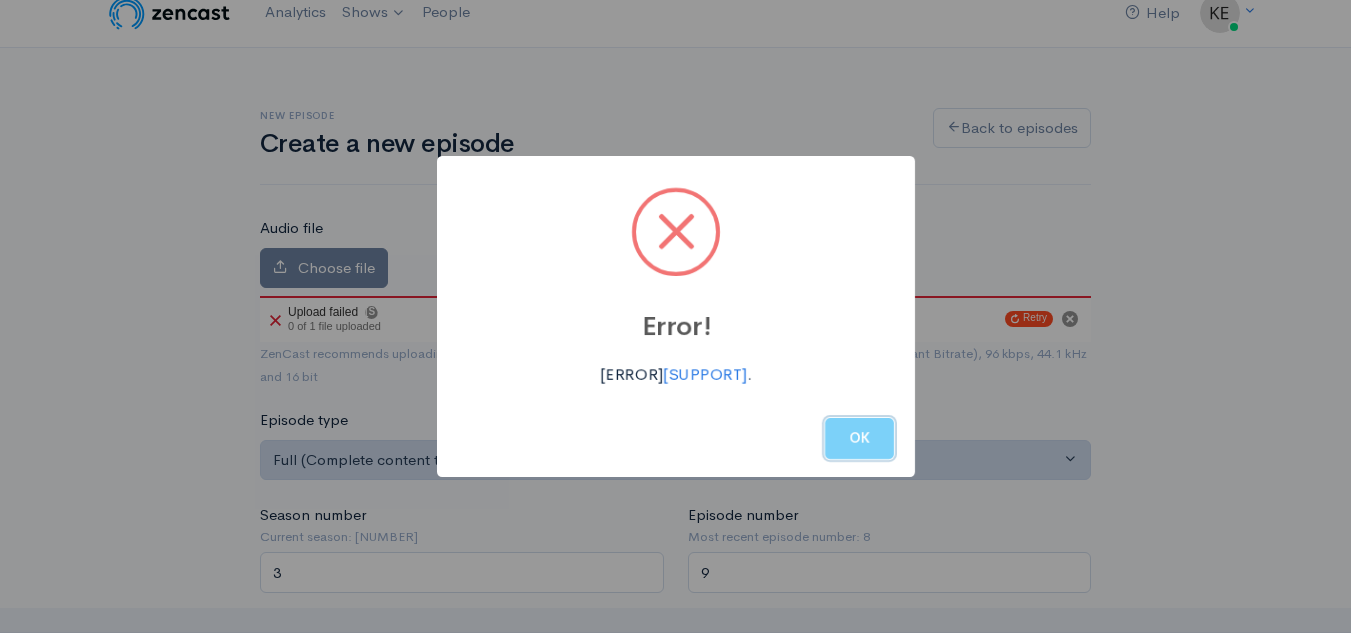 click on "OK" at bounding box center (859, 438) 